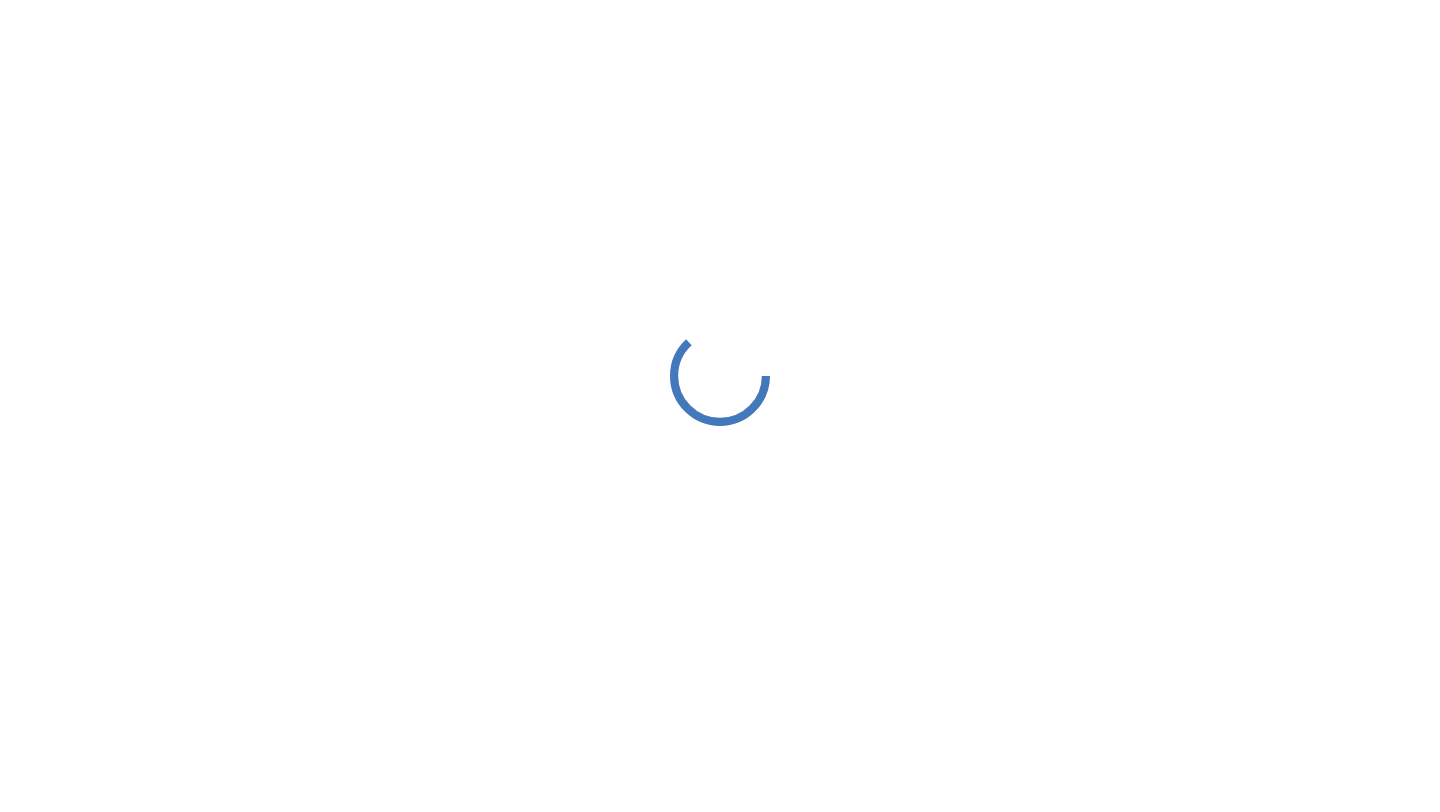 scroll, scrollTop: 0, scrollLeft: 0, axis: both 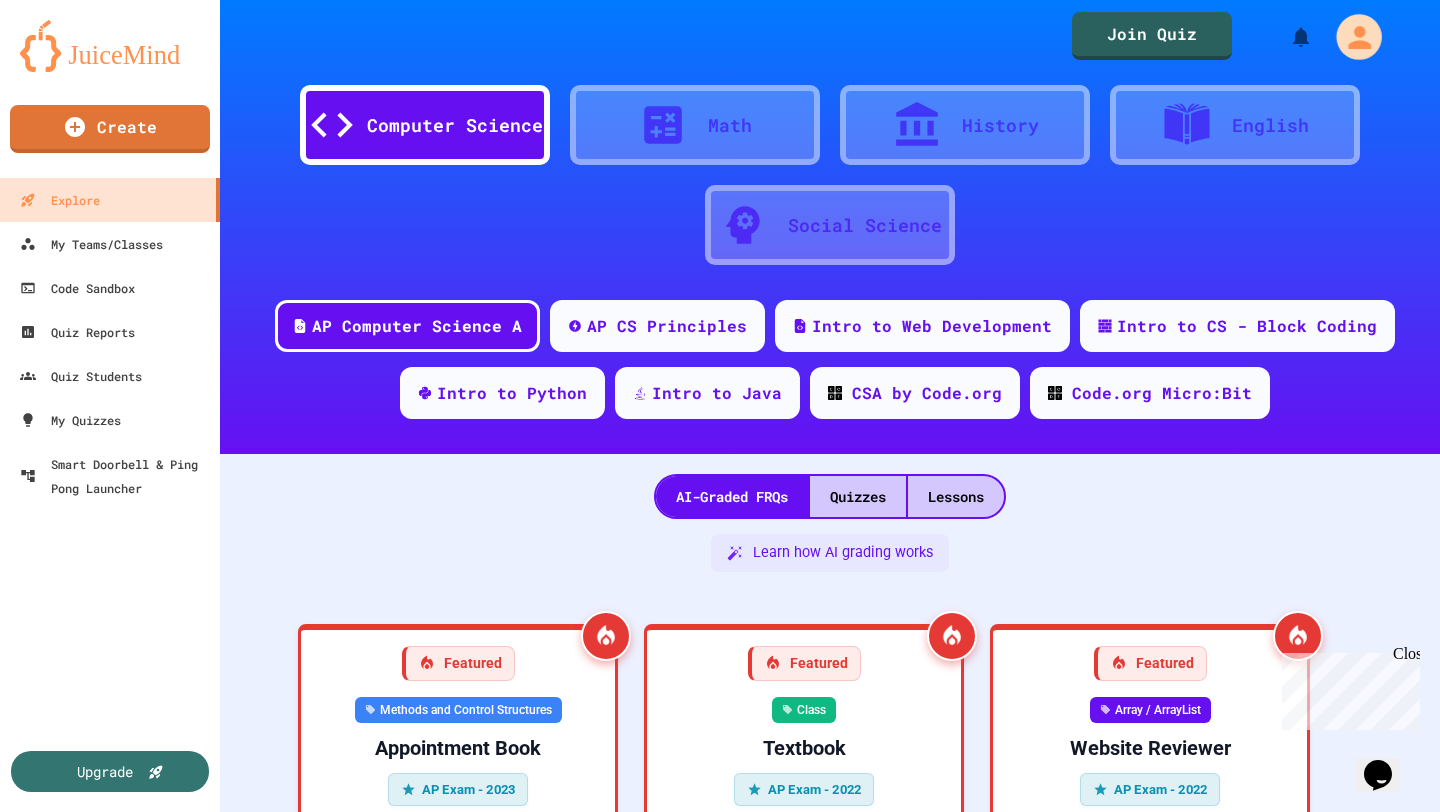 click 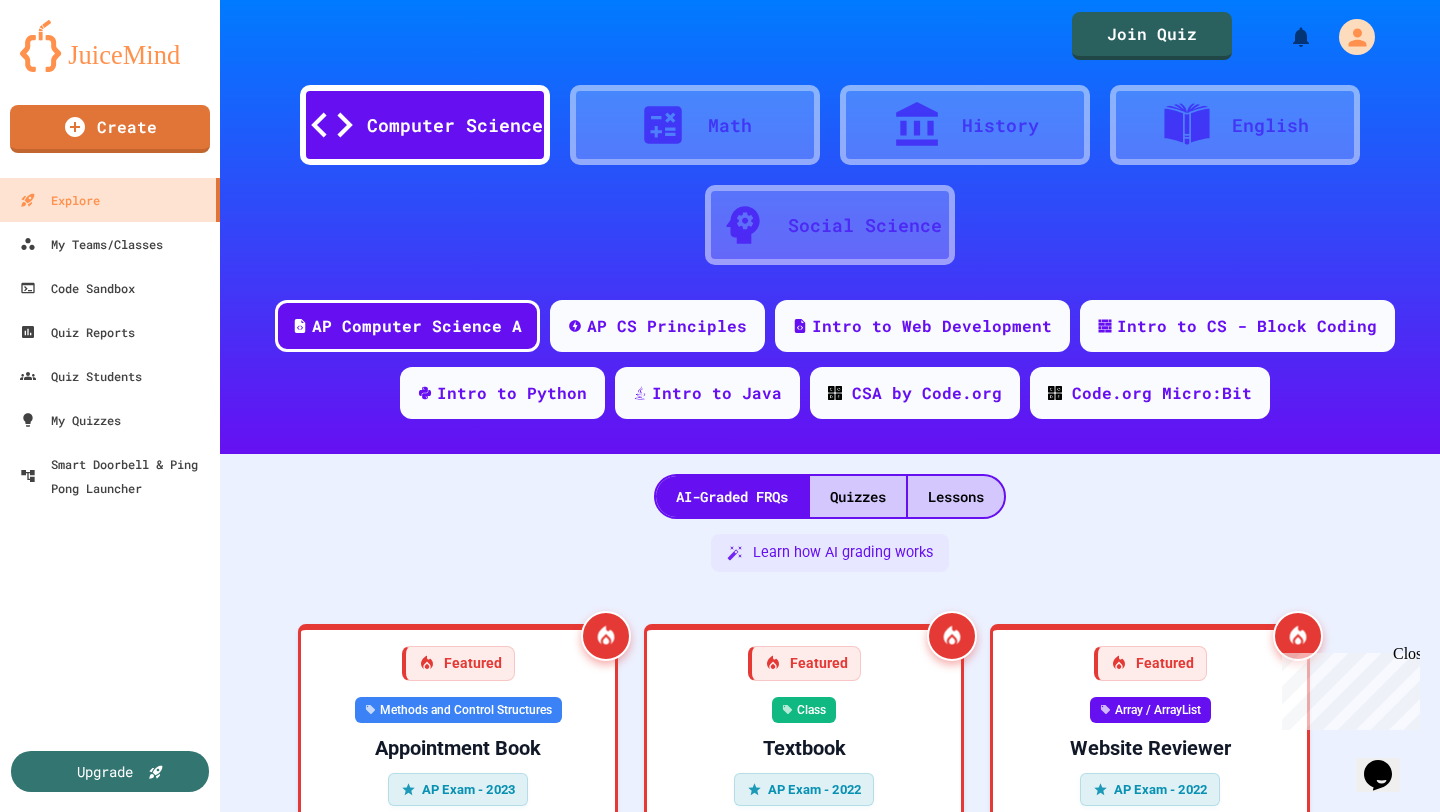 click at bounding box center (720, 812) 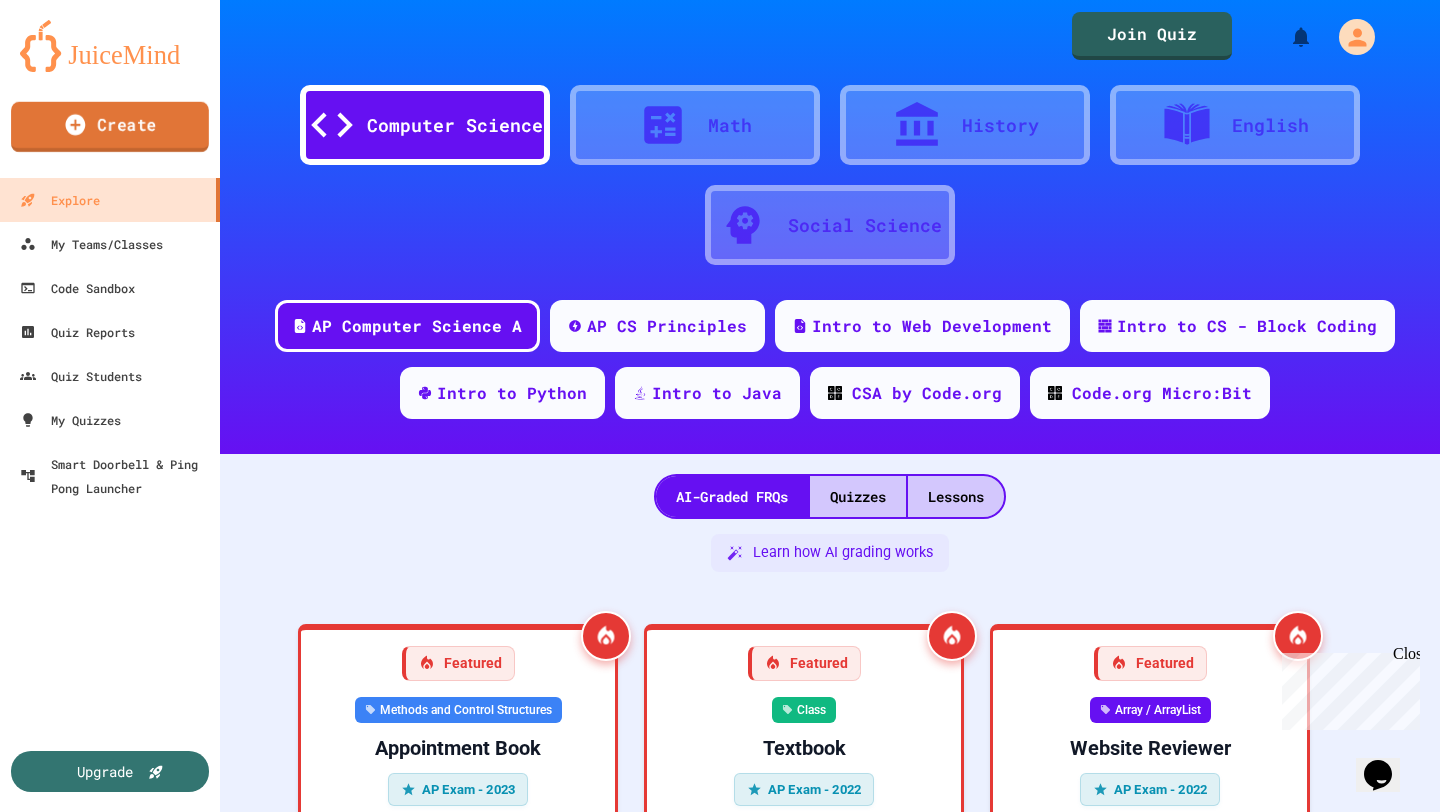 click on "Create" at bounding box center [110, 127] 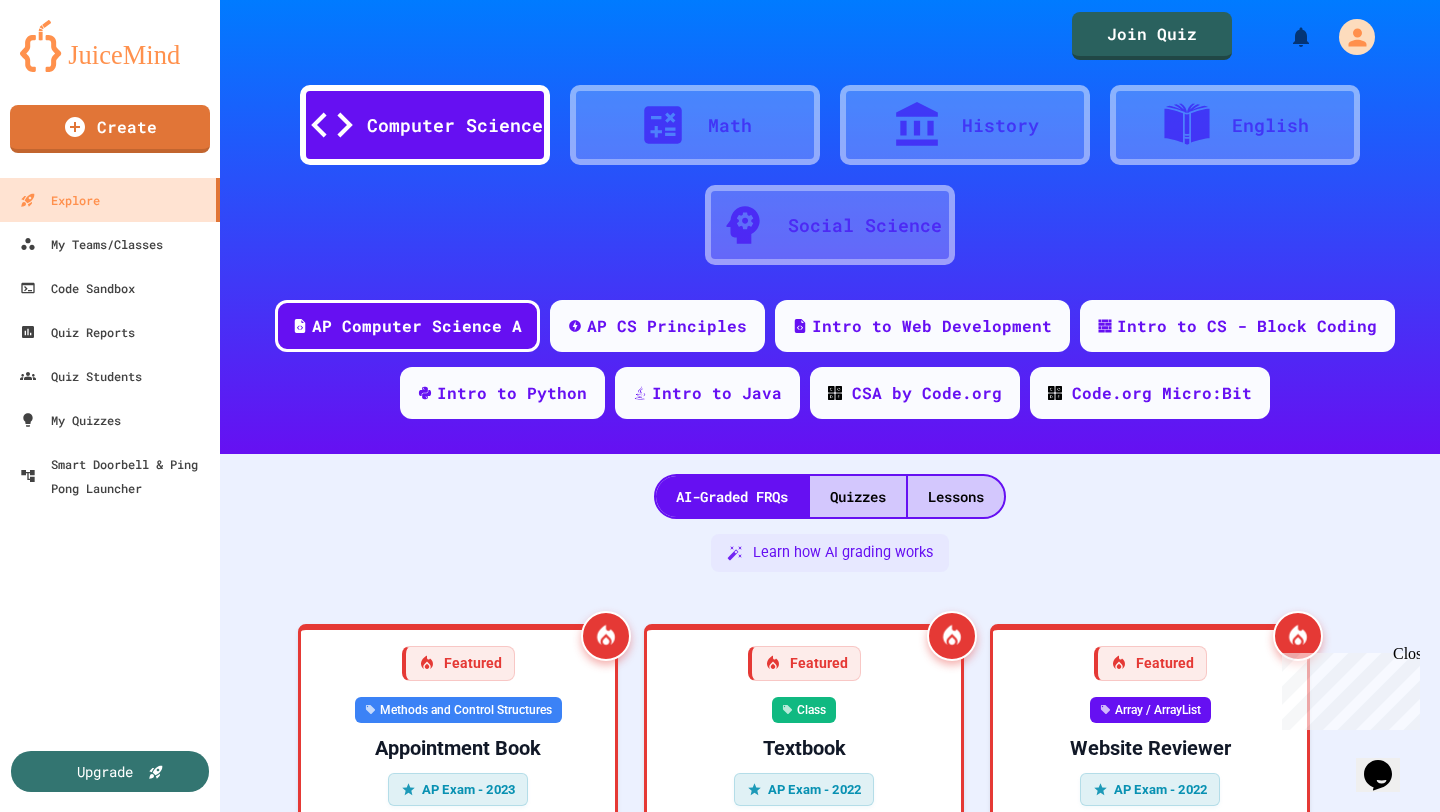 scroll, scrollTop: 128, scrollLeft: 0, axis: vertical 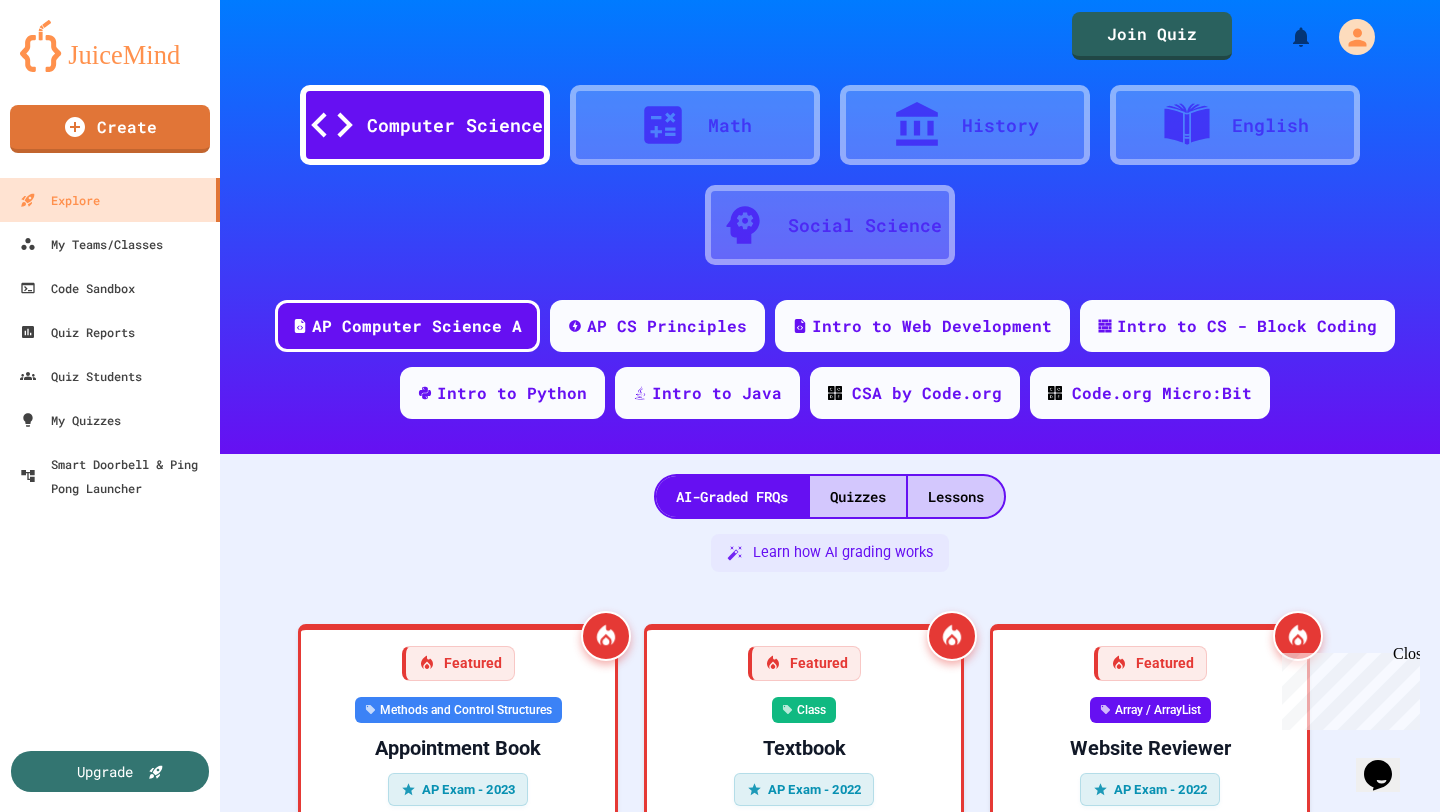 click 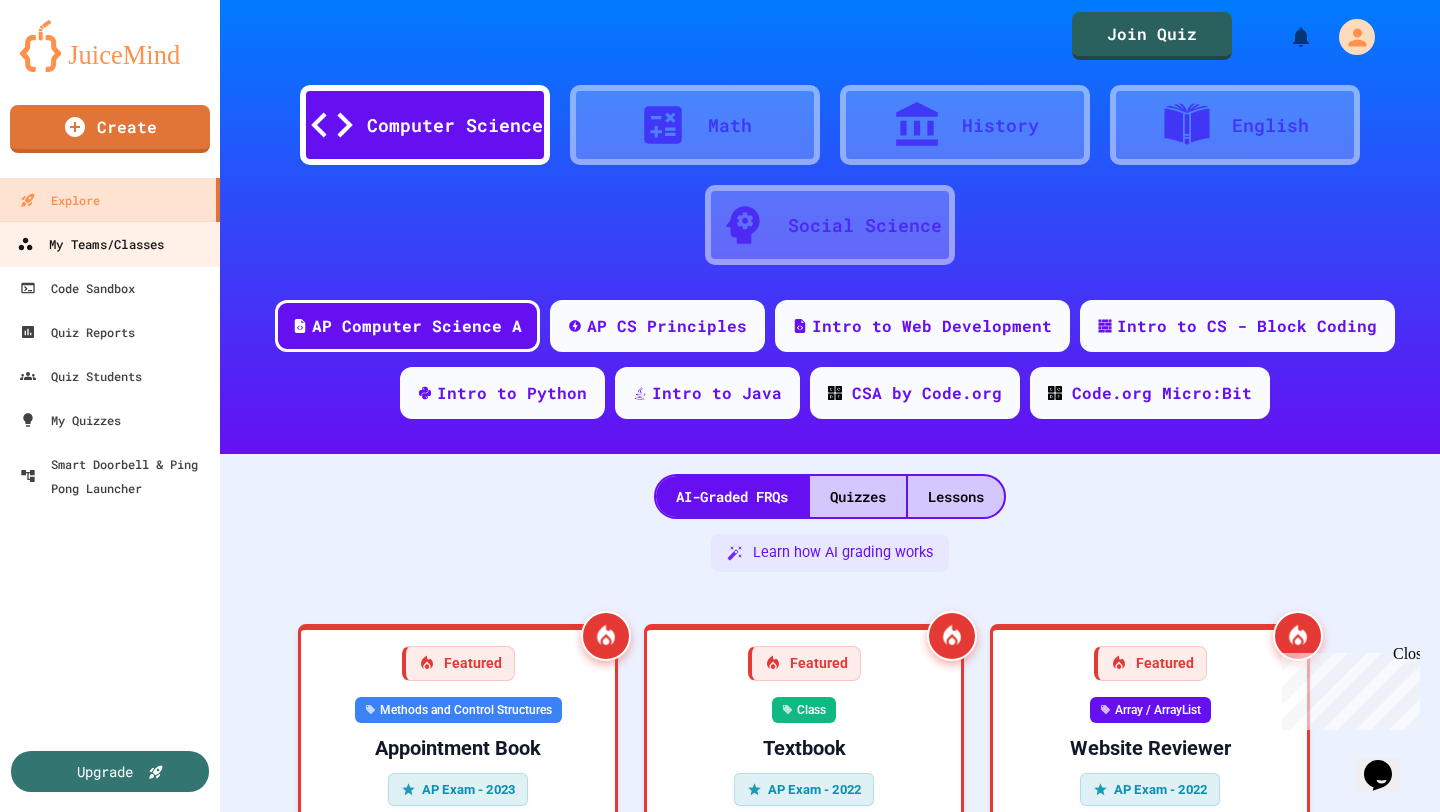 click on "My Teams/Classes" at bounding box center (90, 244) 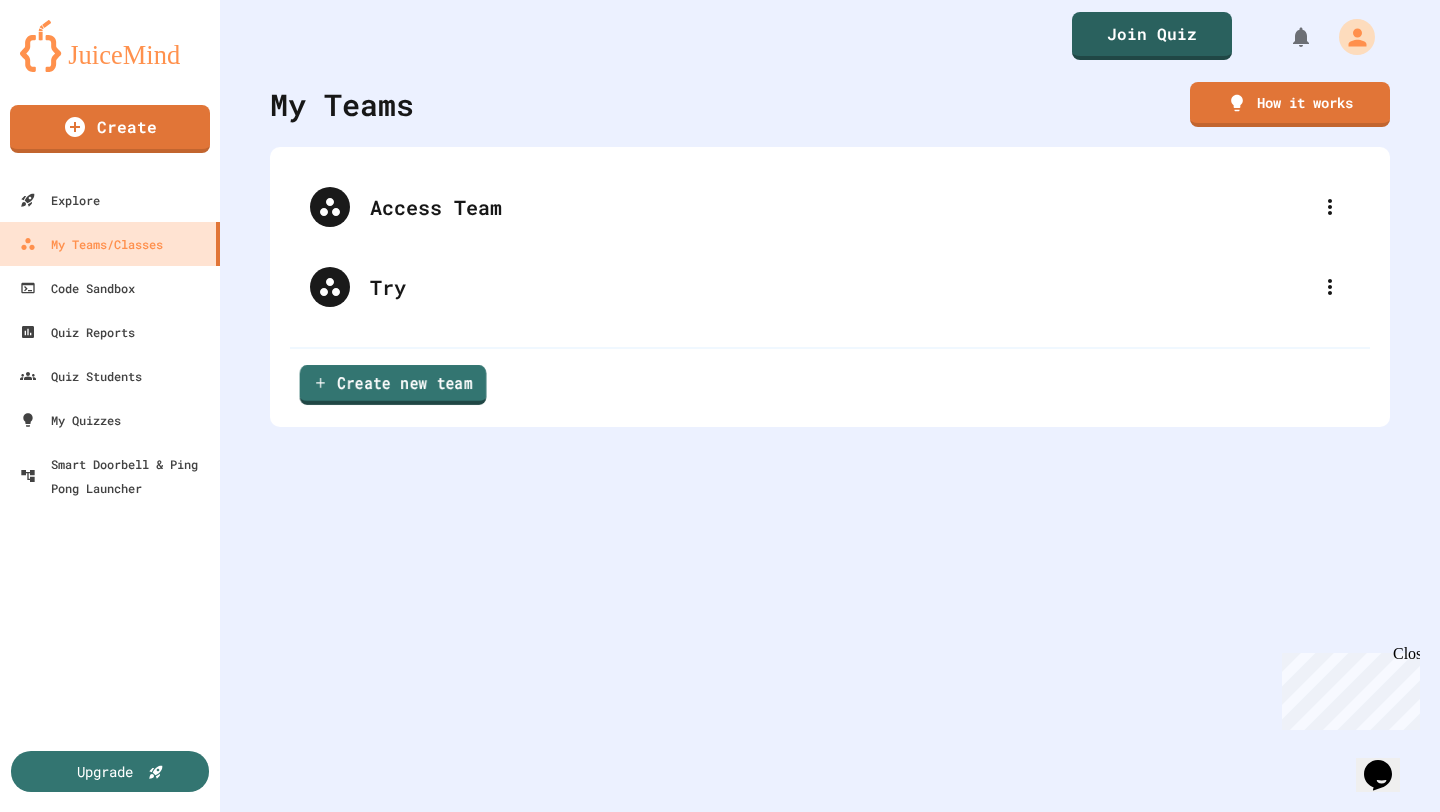 click on "Create new team" at bounding box center [393, 385] 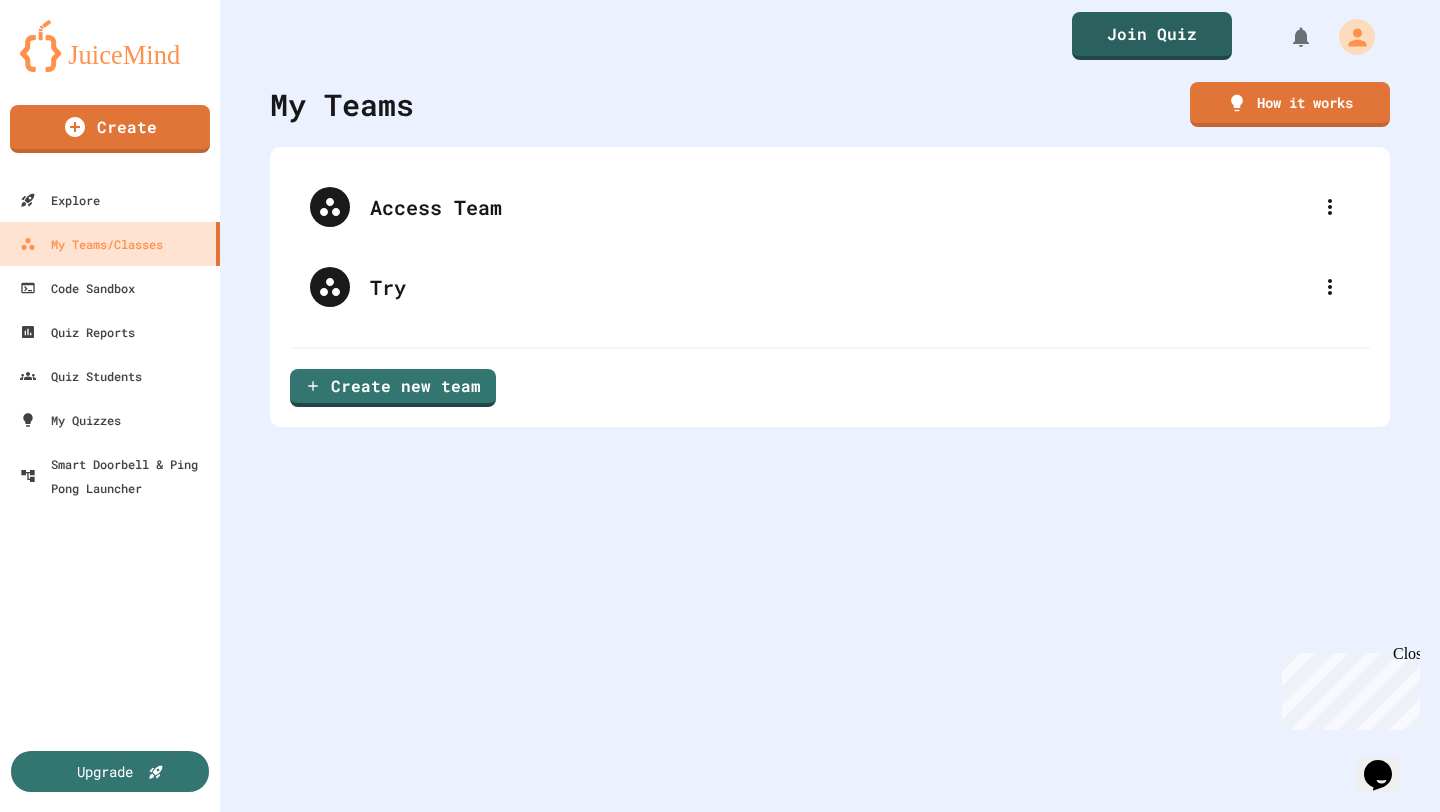 scroll, scrollTop: 0, scrollLeft: 0, axis: both 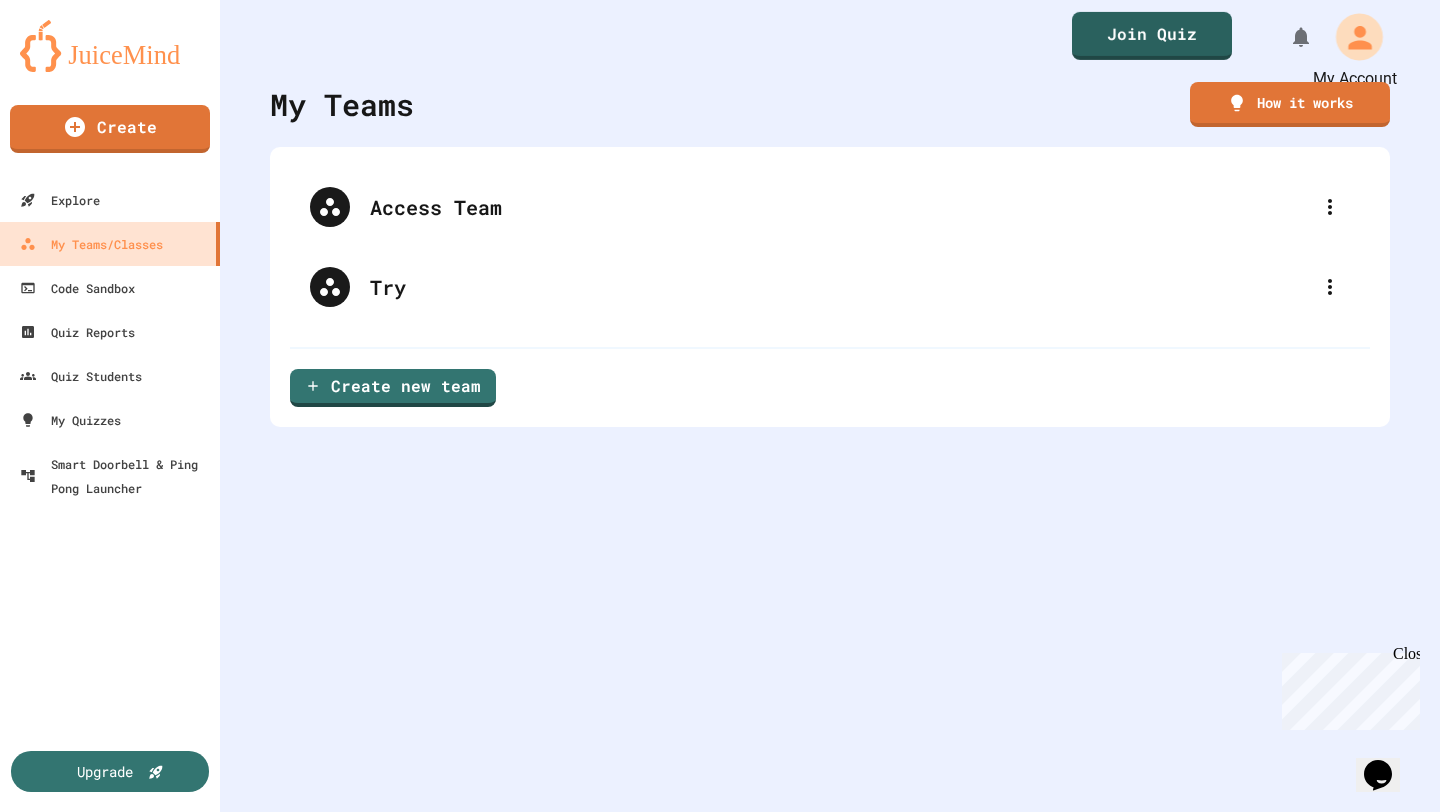 click 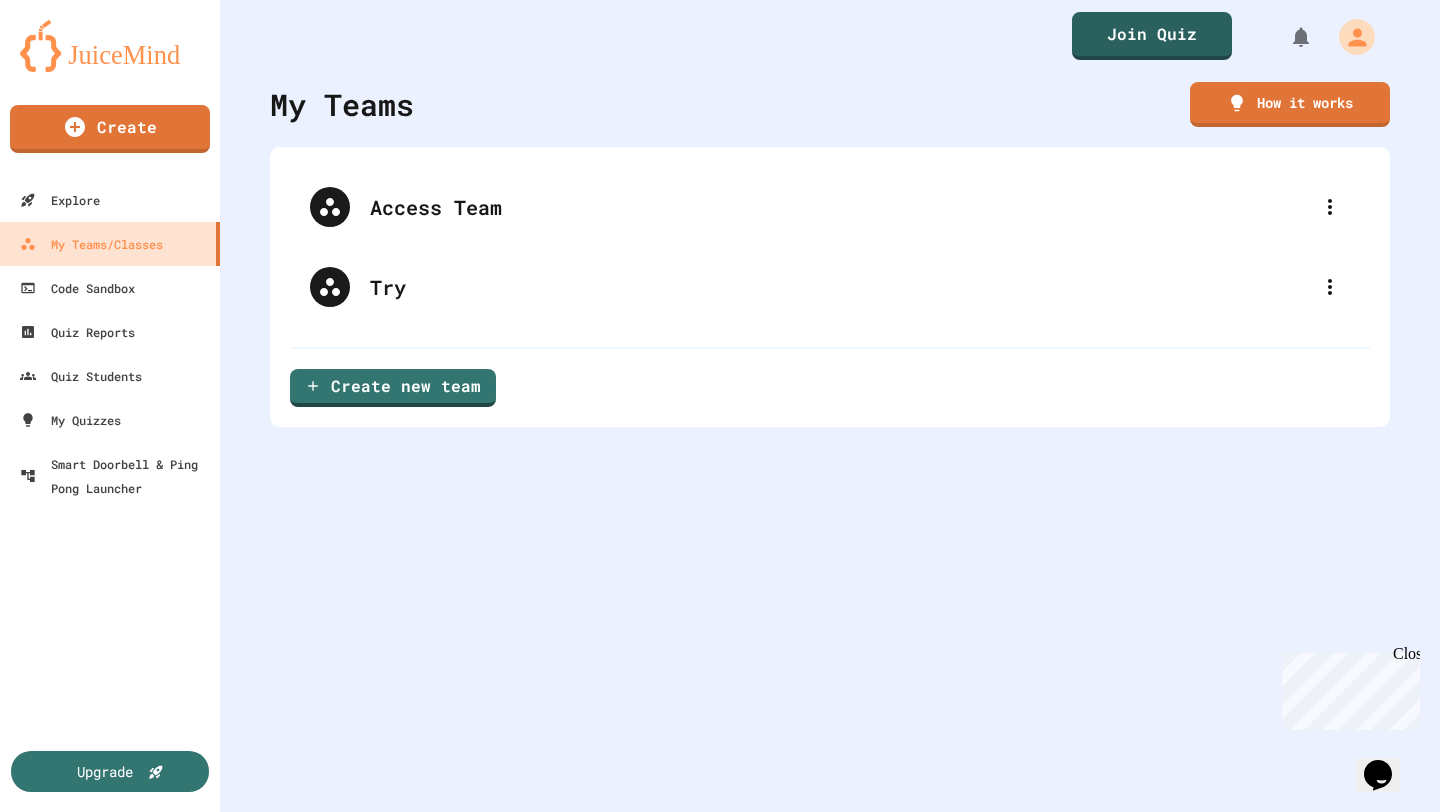 click 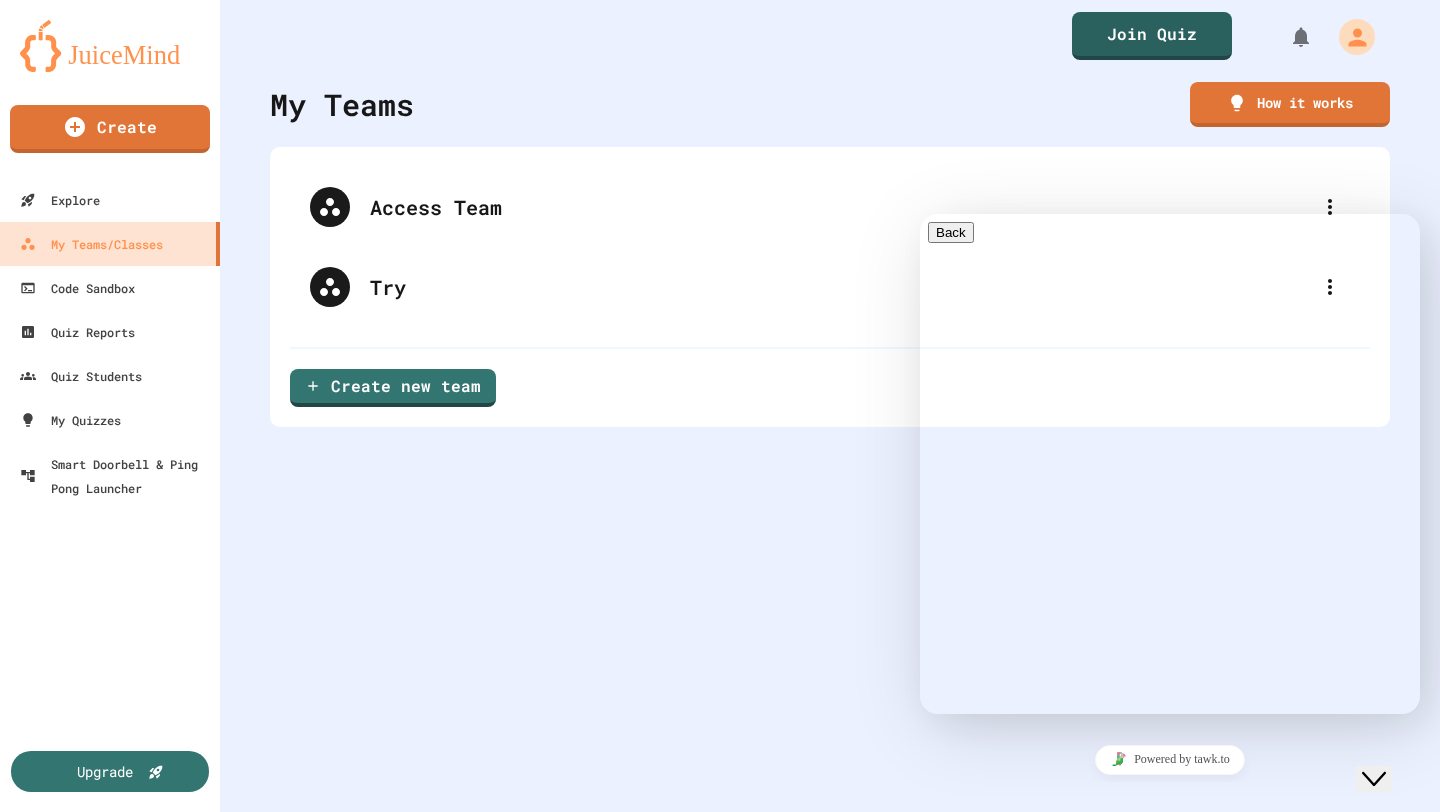 click on "Chat now!   We typically reply in a few minutes" at bounding box center [1170, 869] 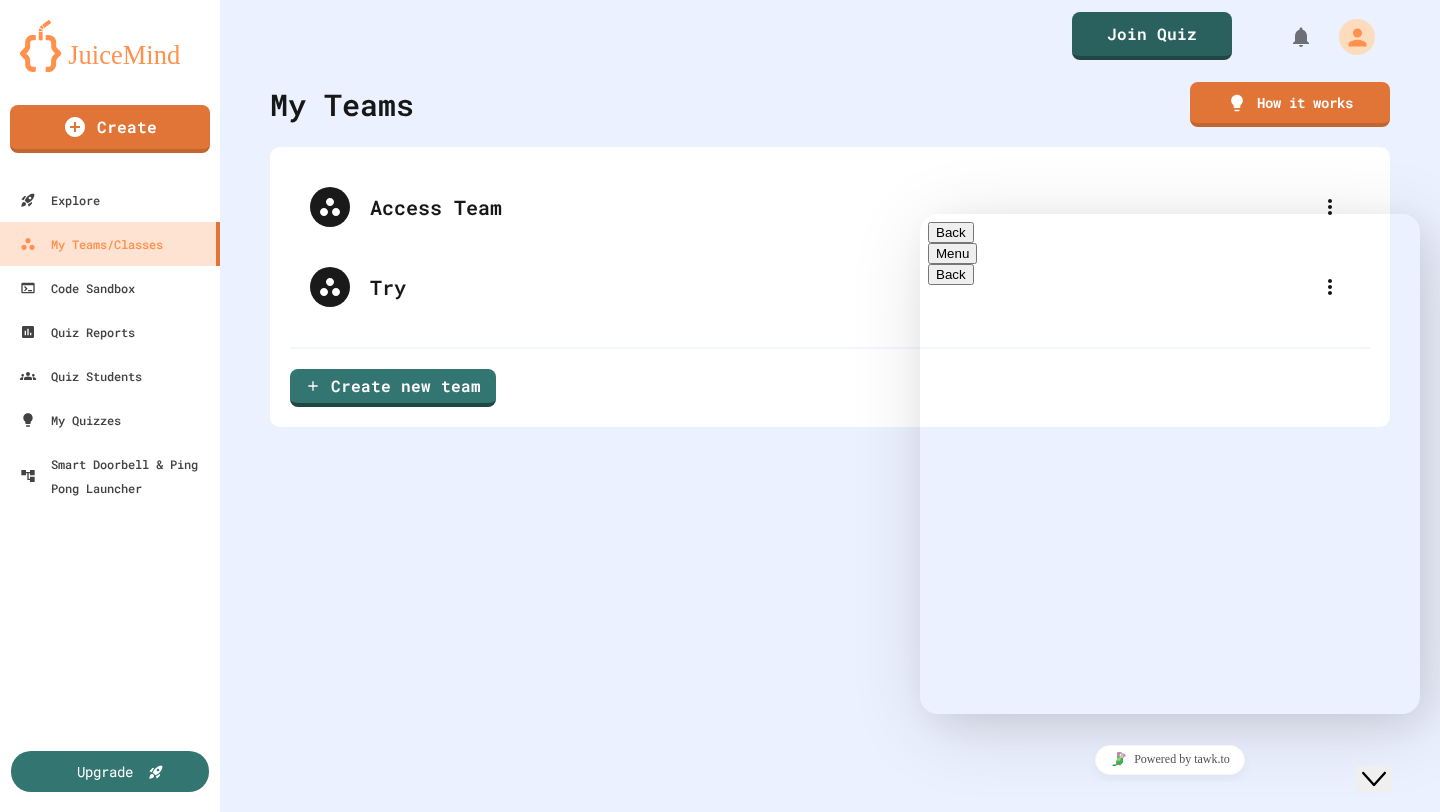 click on "Rate this chat Upload File Insert emoji" at bounding box center [920, 214] 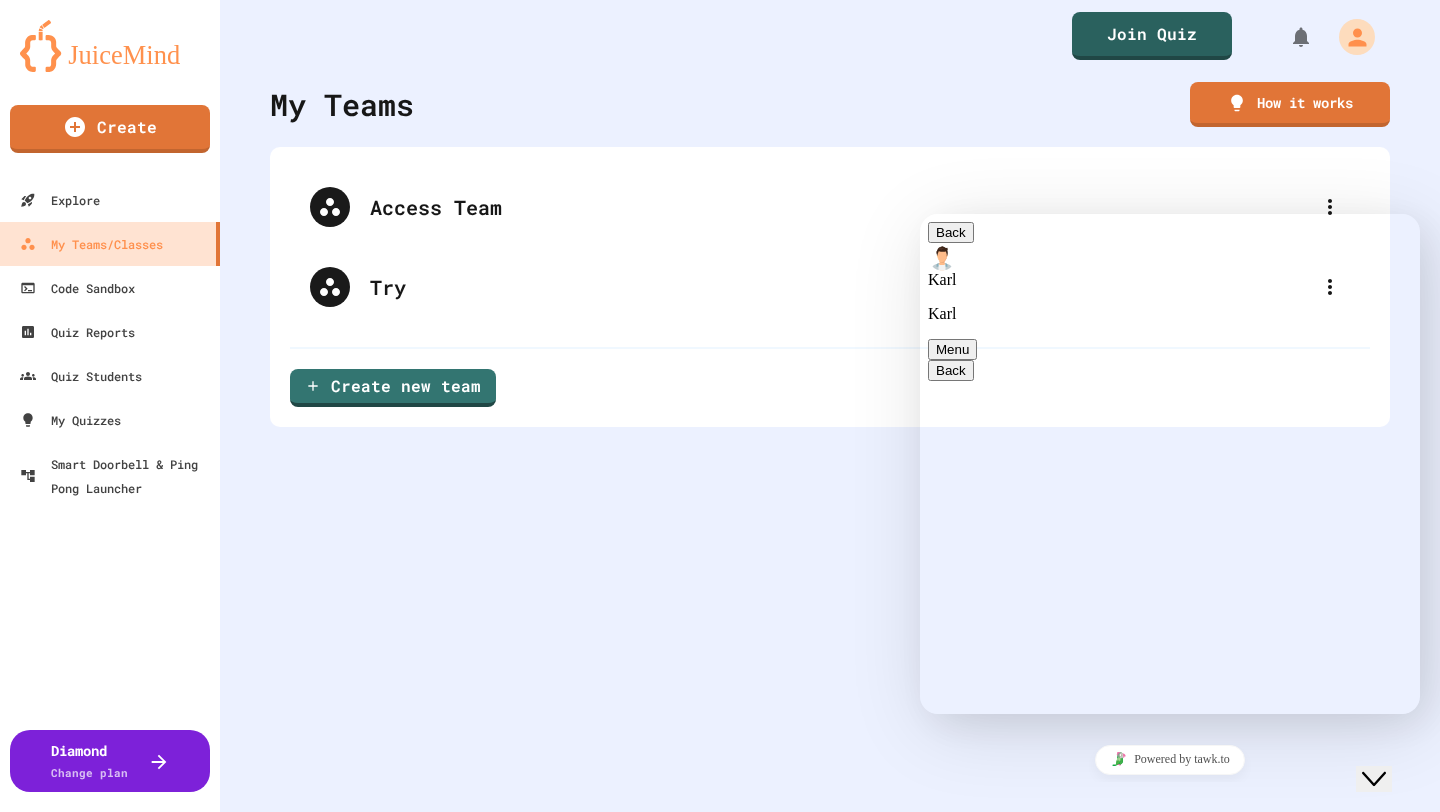 type on "**********" 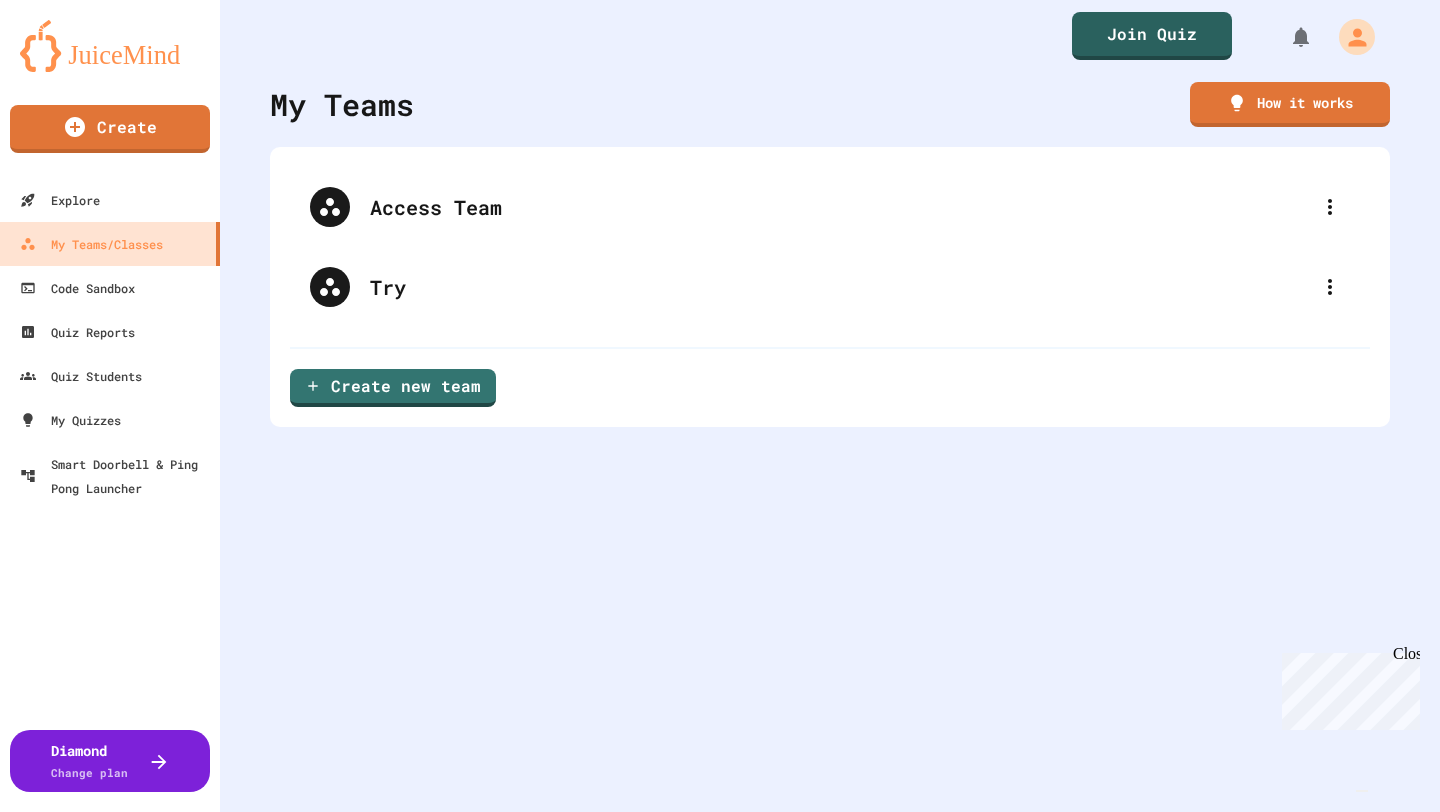 click at bounding box center [720, 1010] 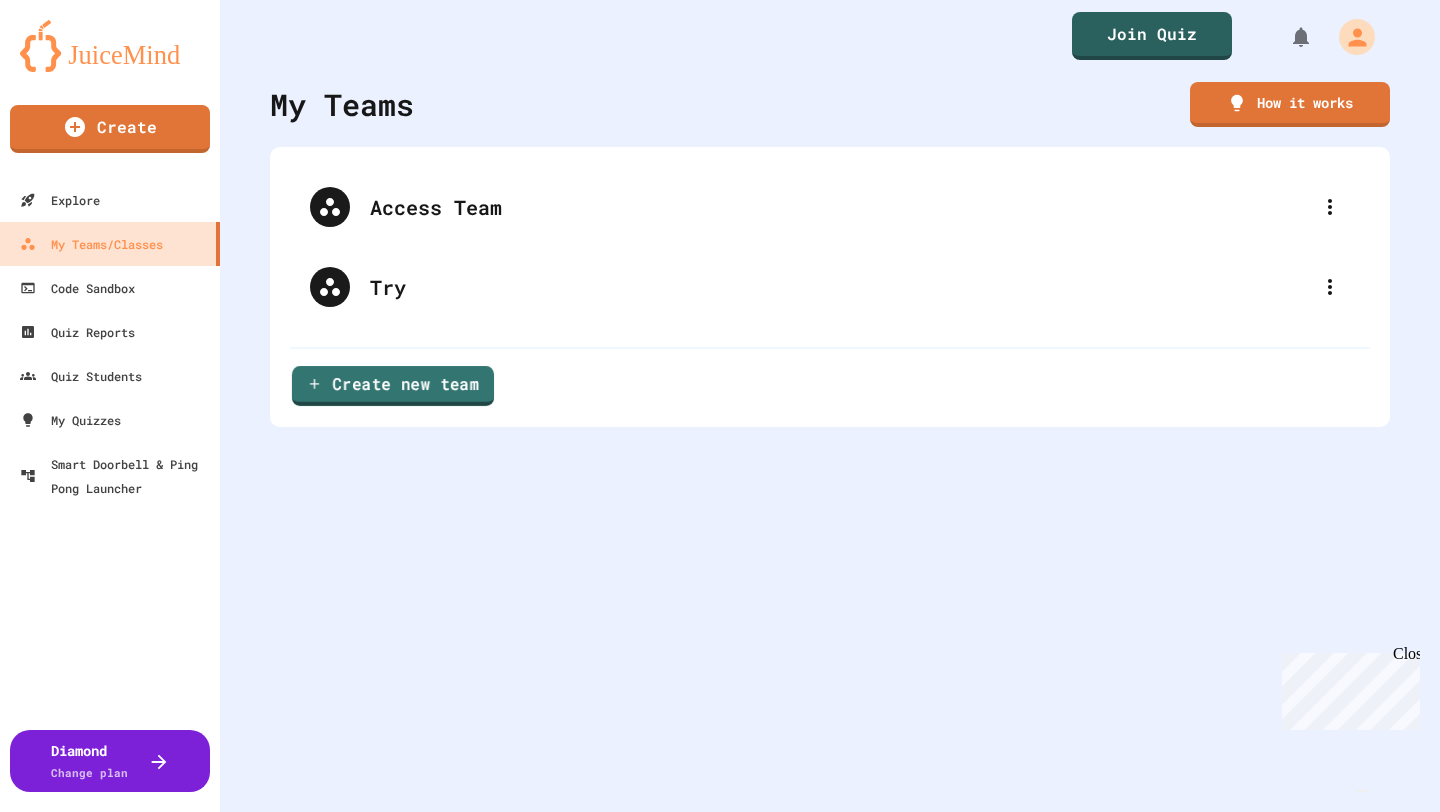 click on "Create new team" at bounding box center (393, 386) 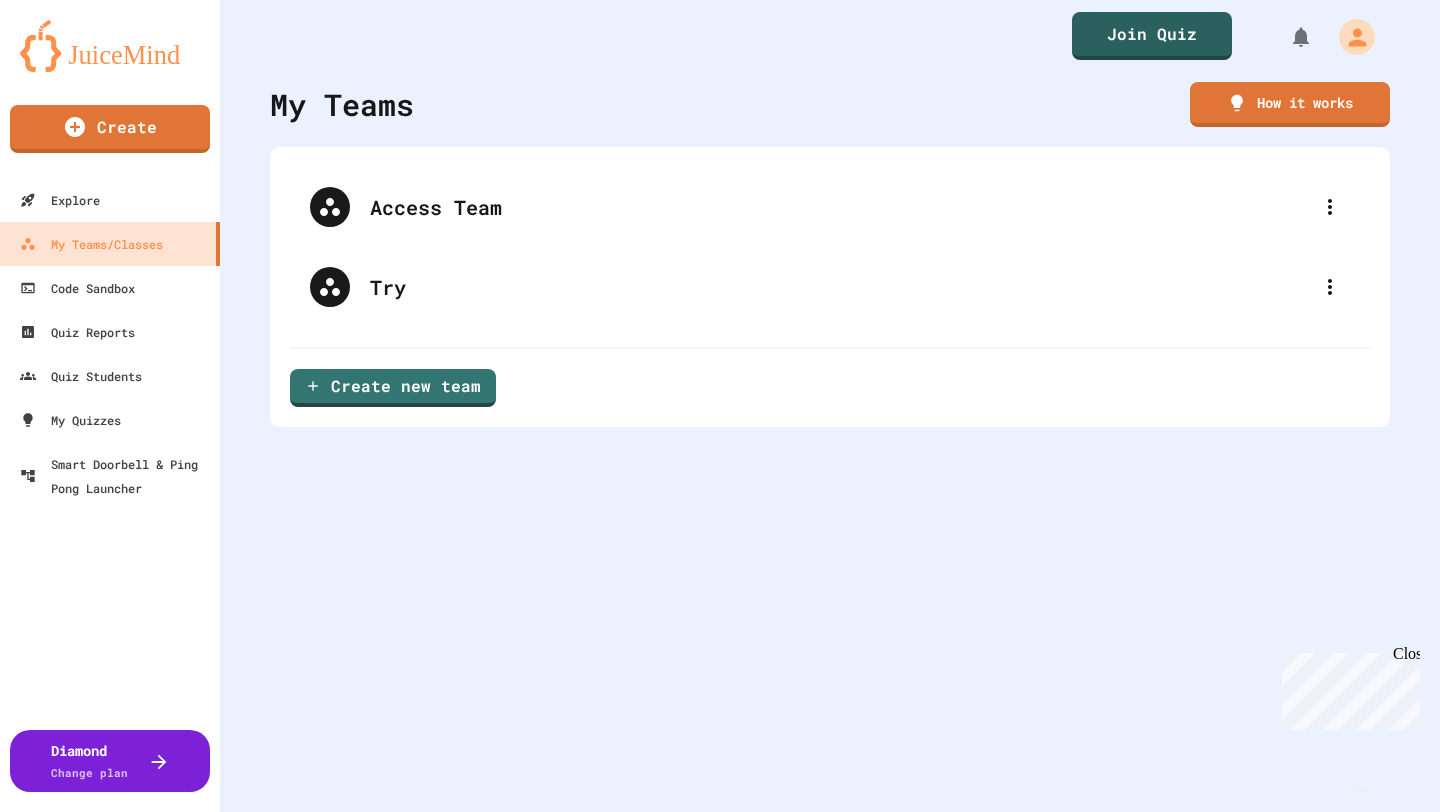 scroll, scrollTop: 453, scrollLeft: 0, axis: vertical 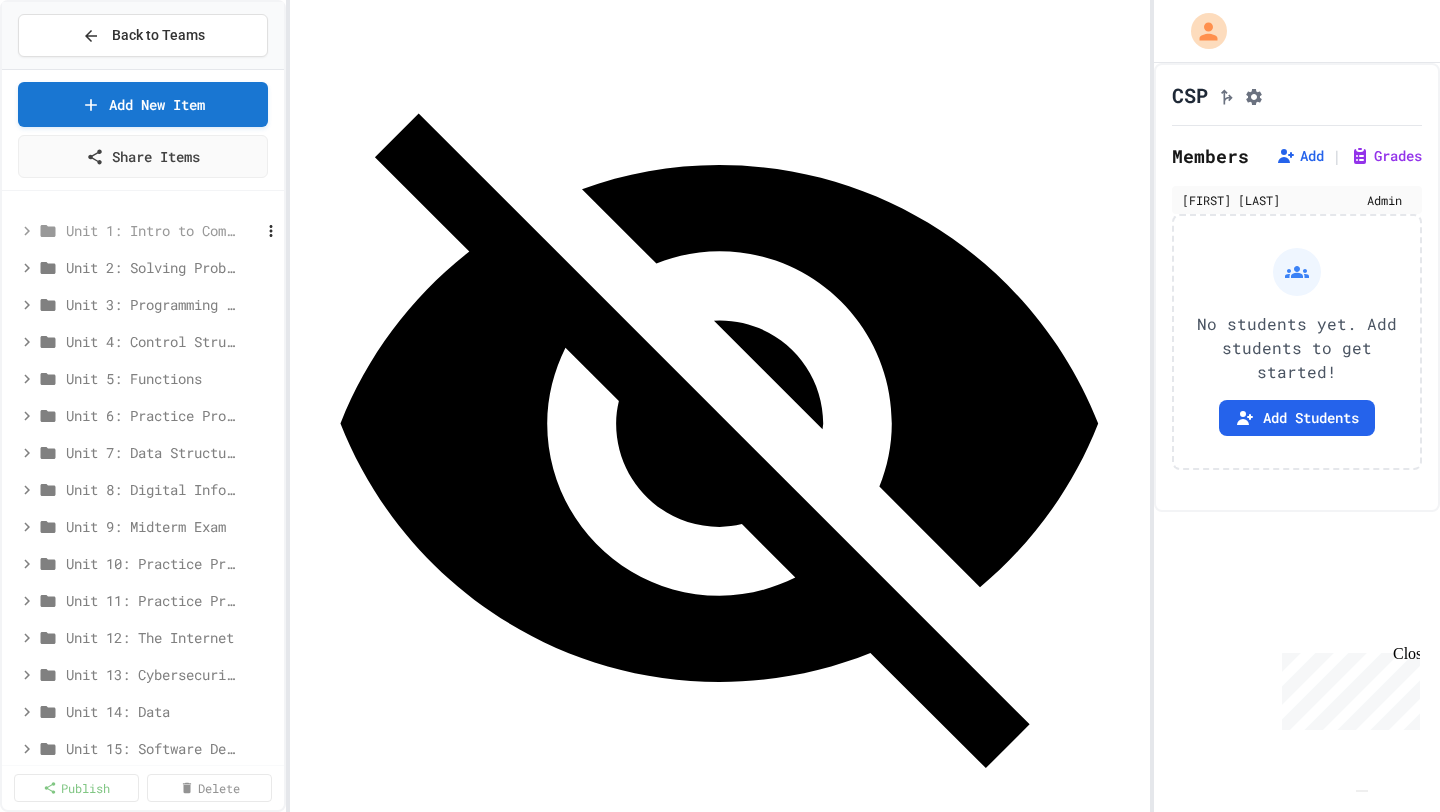 click on "Unit 1: Intro to Computer Science" at bounding box center (150, 230) 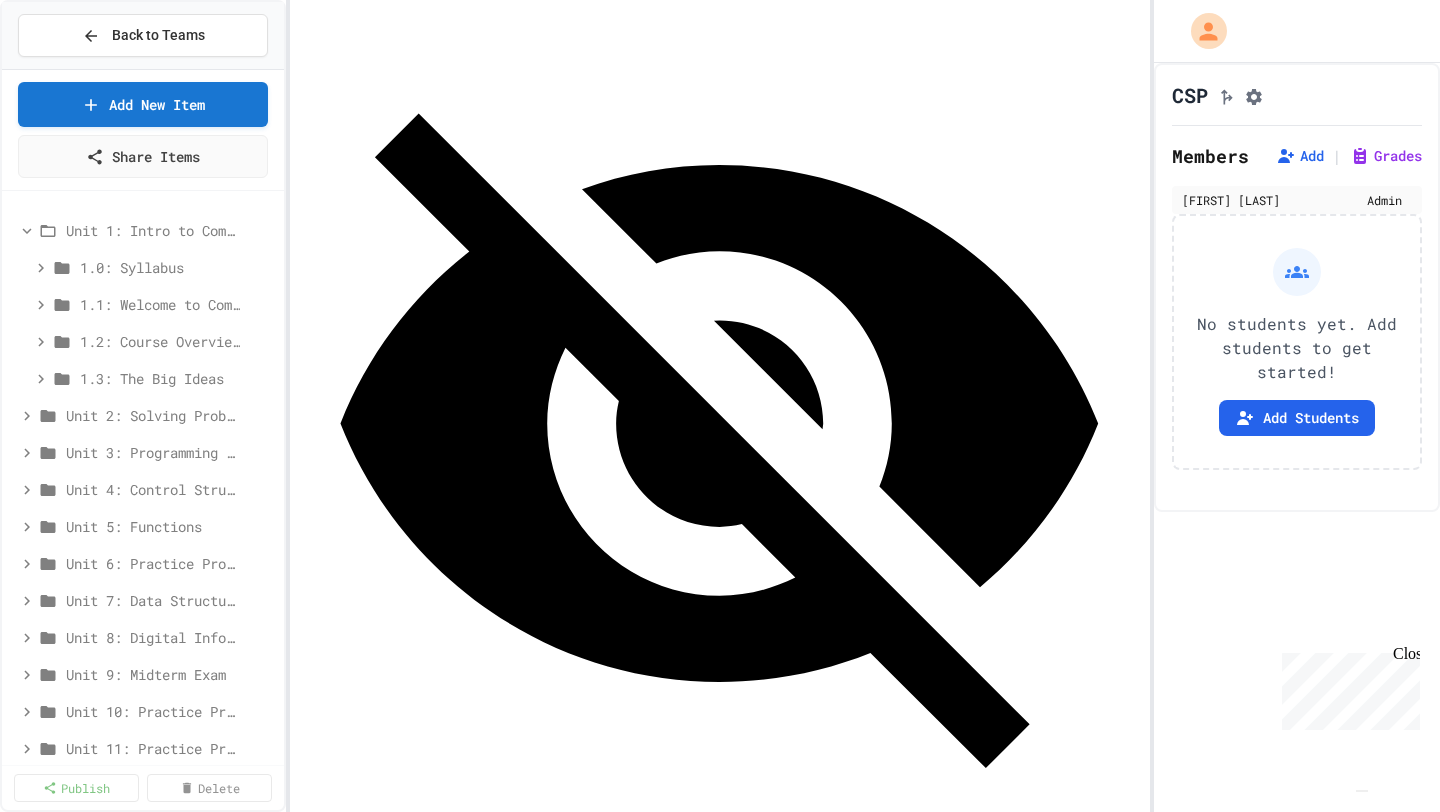 scroll, scrollTop: 9945, scrollLeft: 0, axis: vertical 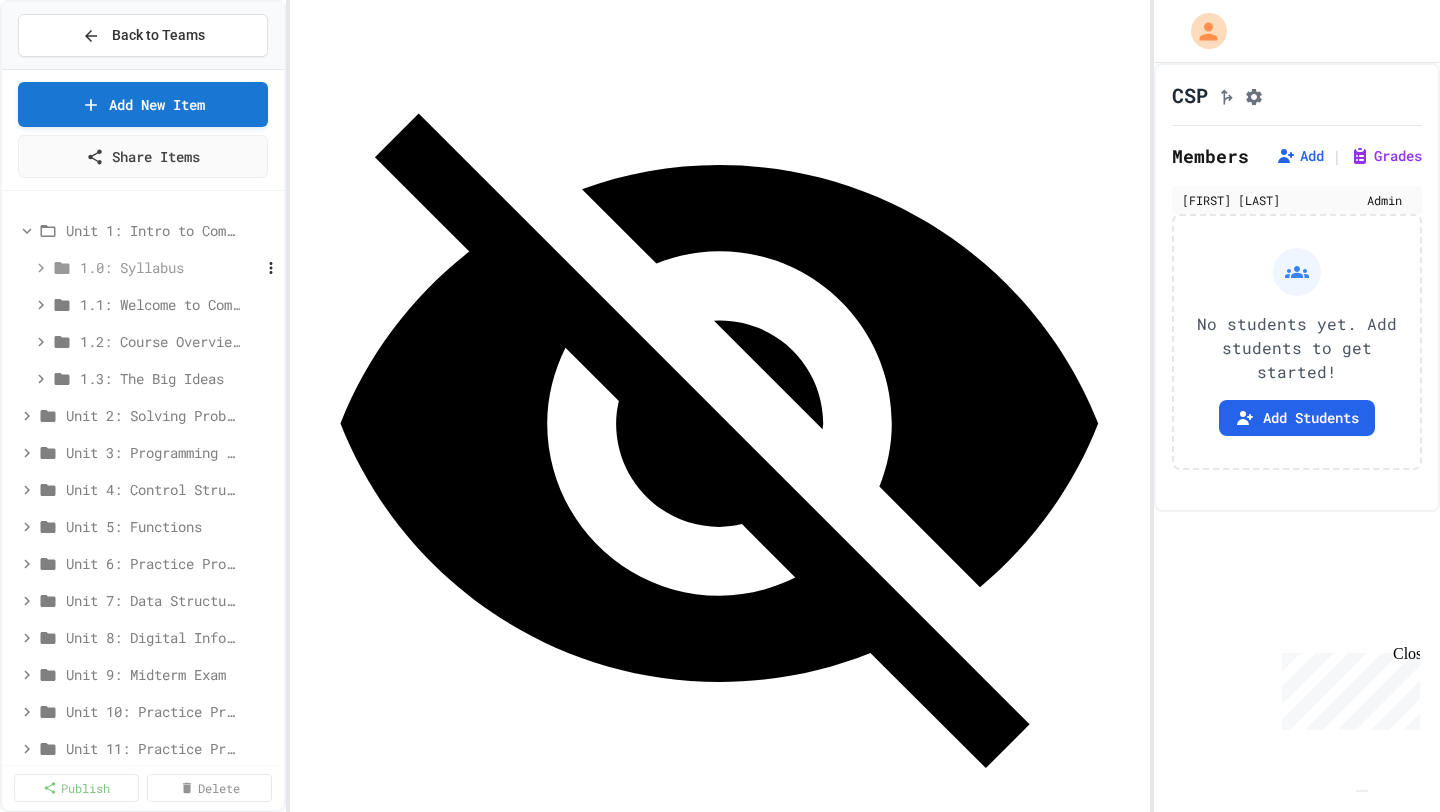 click on "1.0: Syllabus" at bounding box center [157, 267] 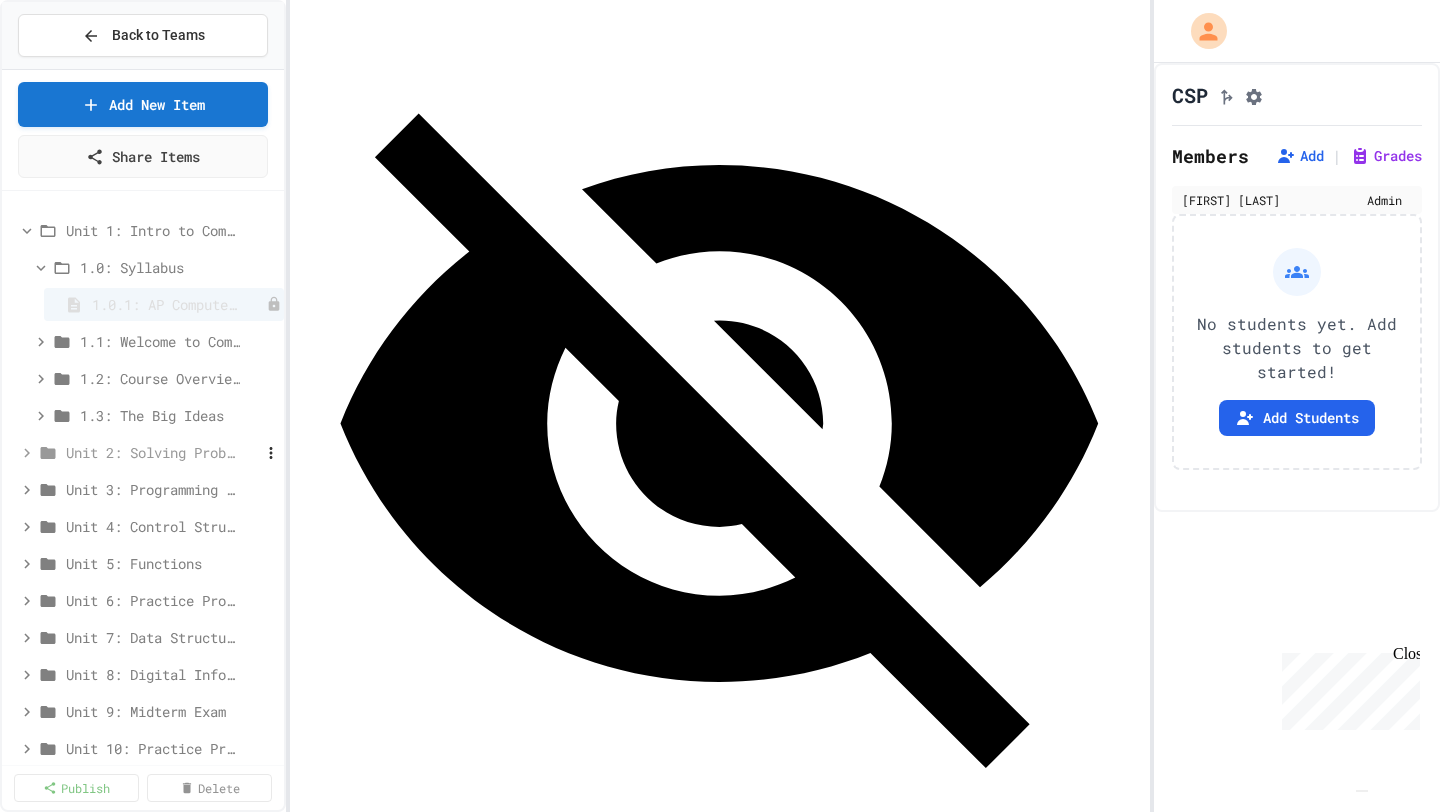 click on "Unit 2: Solving Problems in Computer Science" at bounding box center (150, 452) 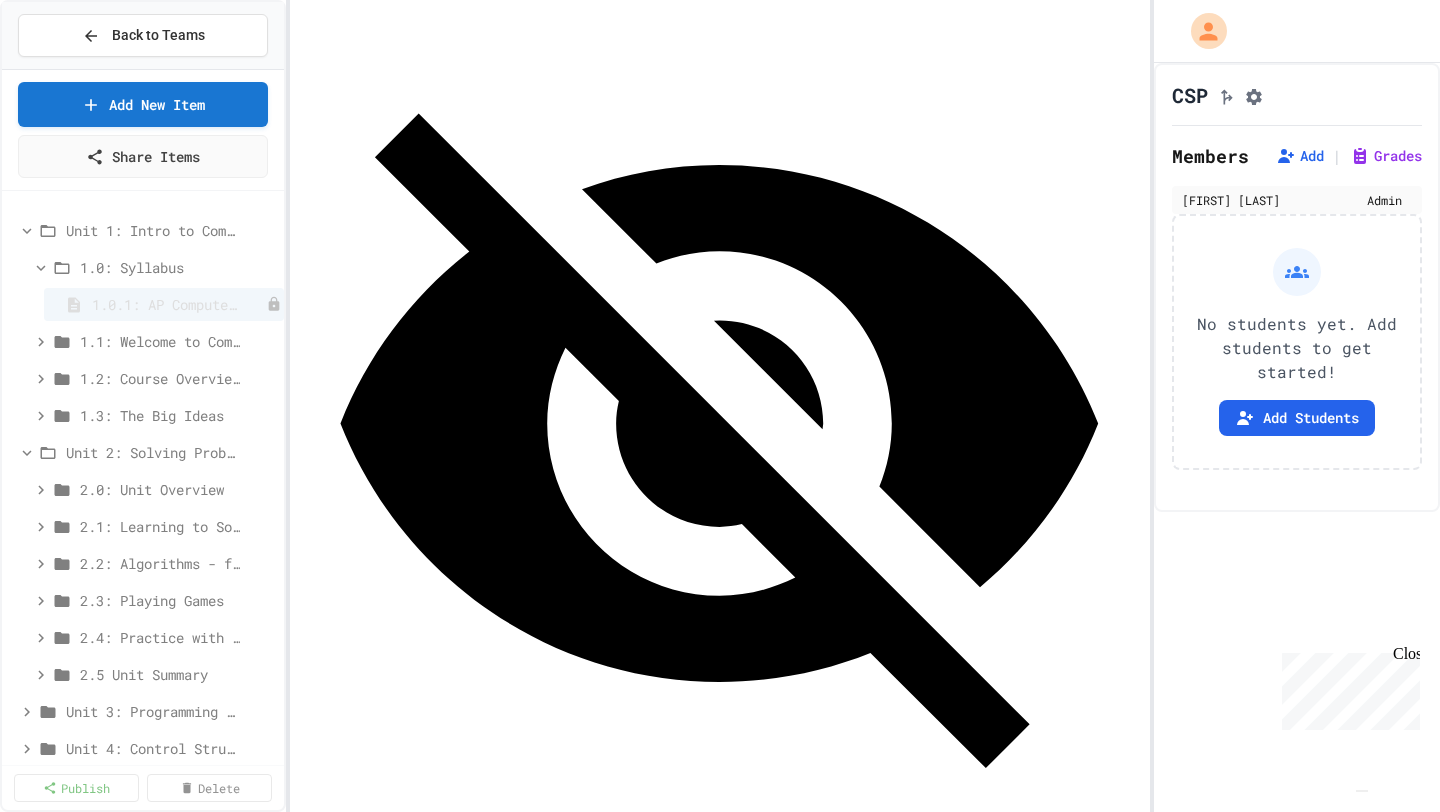 scroll, scrollTop: 2489, scrollLeft: 0, axis: vertical 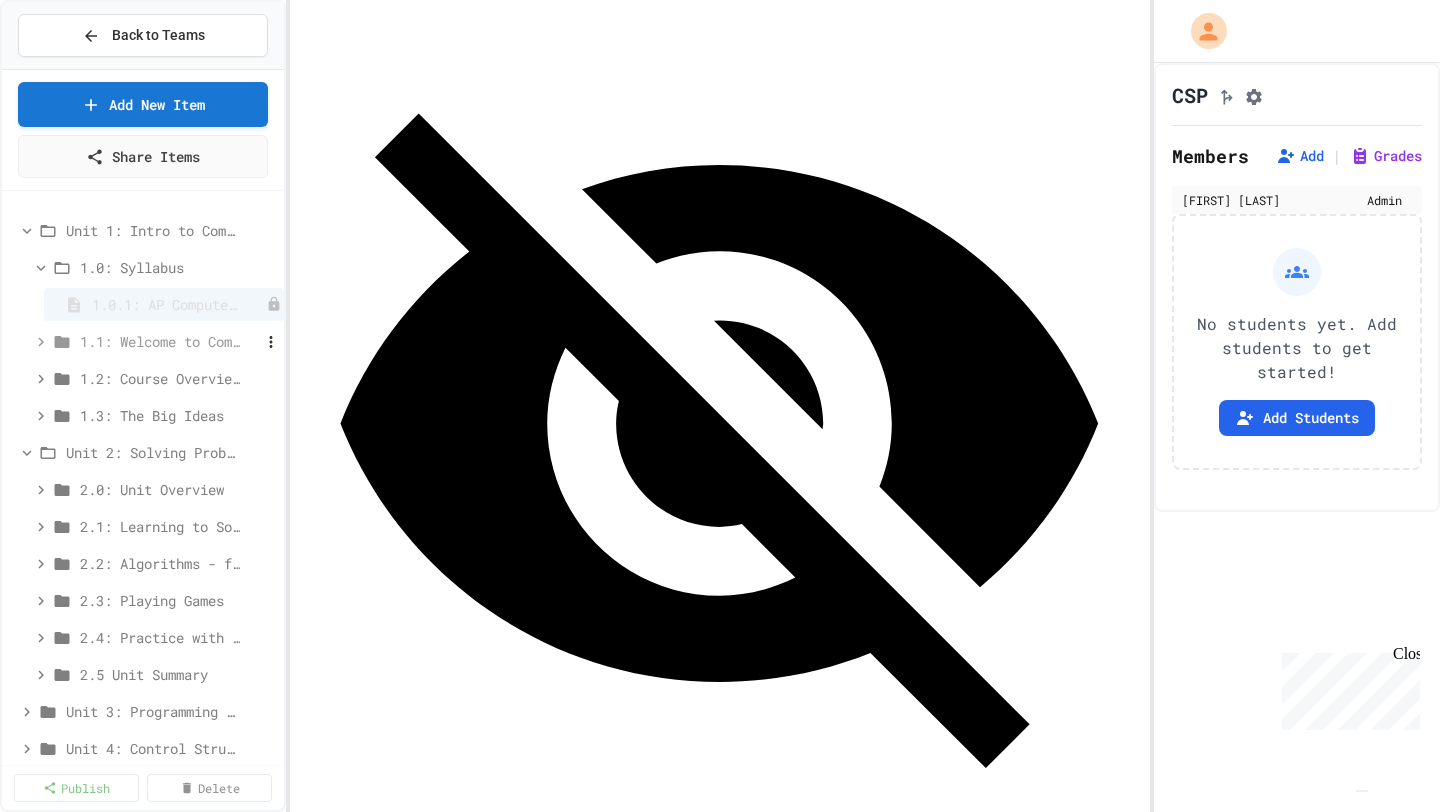click on "1.1: Welcome to Computer Science" at bounding box center (157, 341) 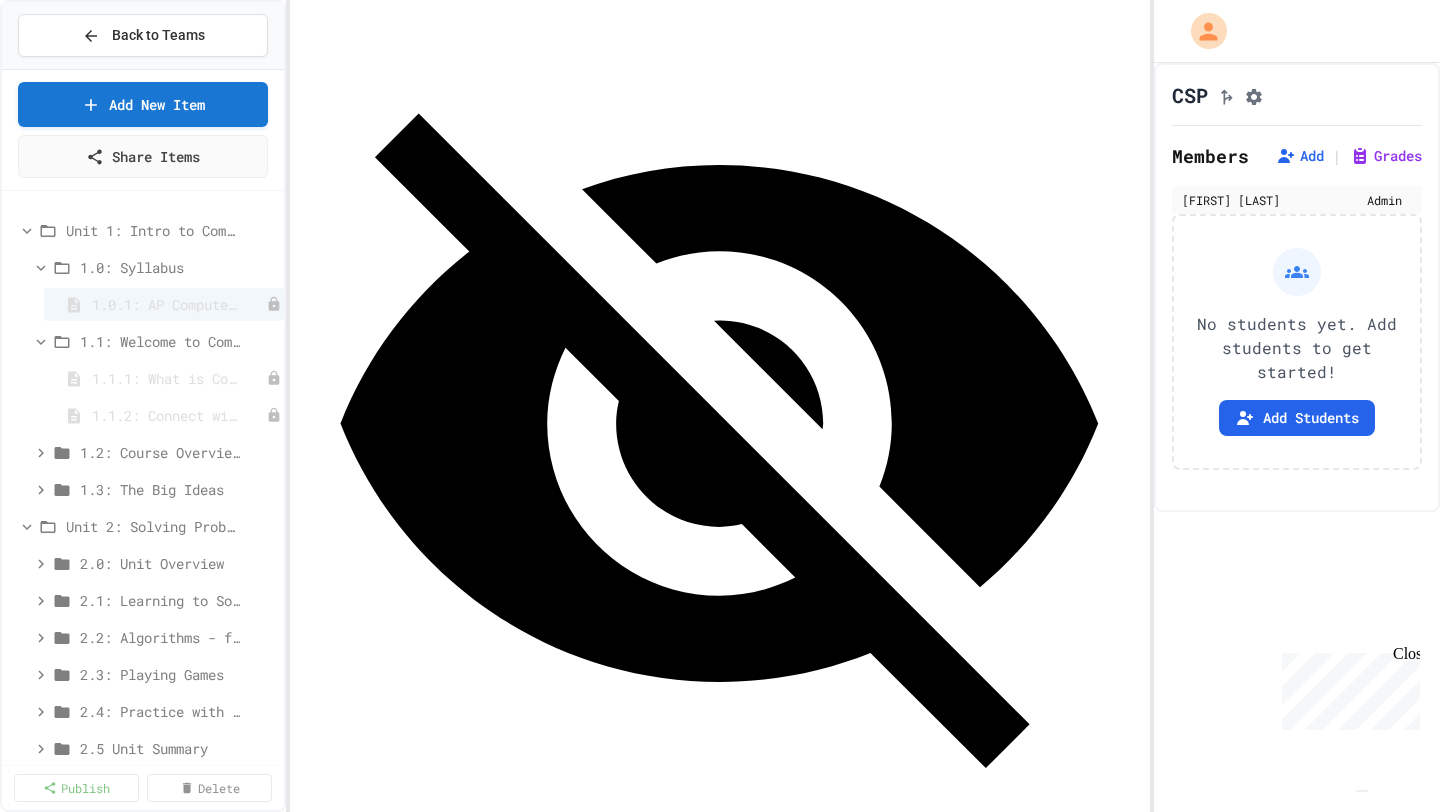 scroll, scrollTop: 367, scrollLeft: 0, axis: vertical 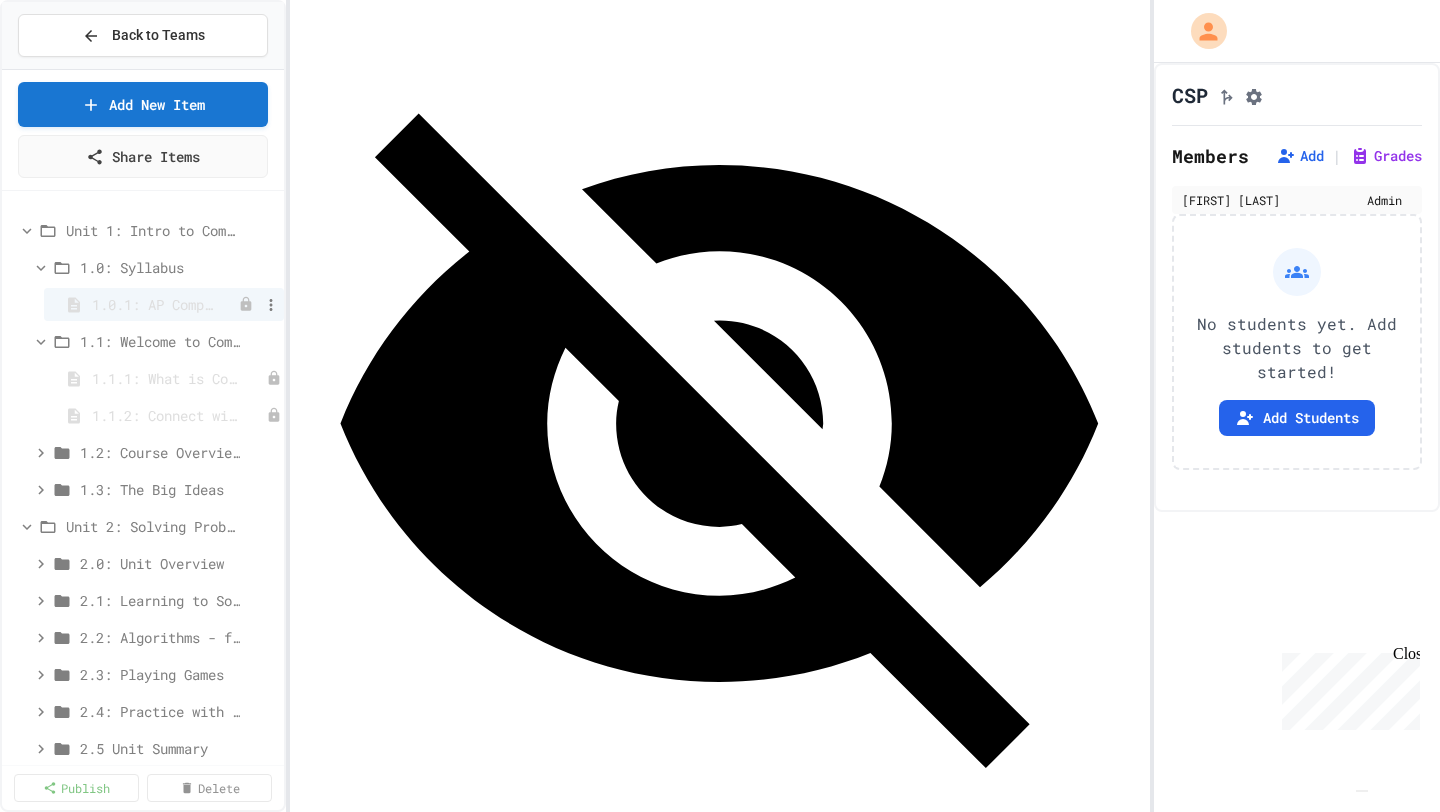 click on "1.0.1: AP Computer Science Principles in Python Course Syllabus" at bounding box center [155, 304] 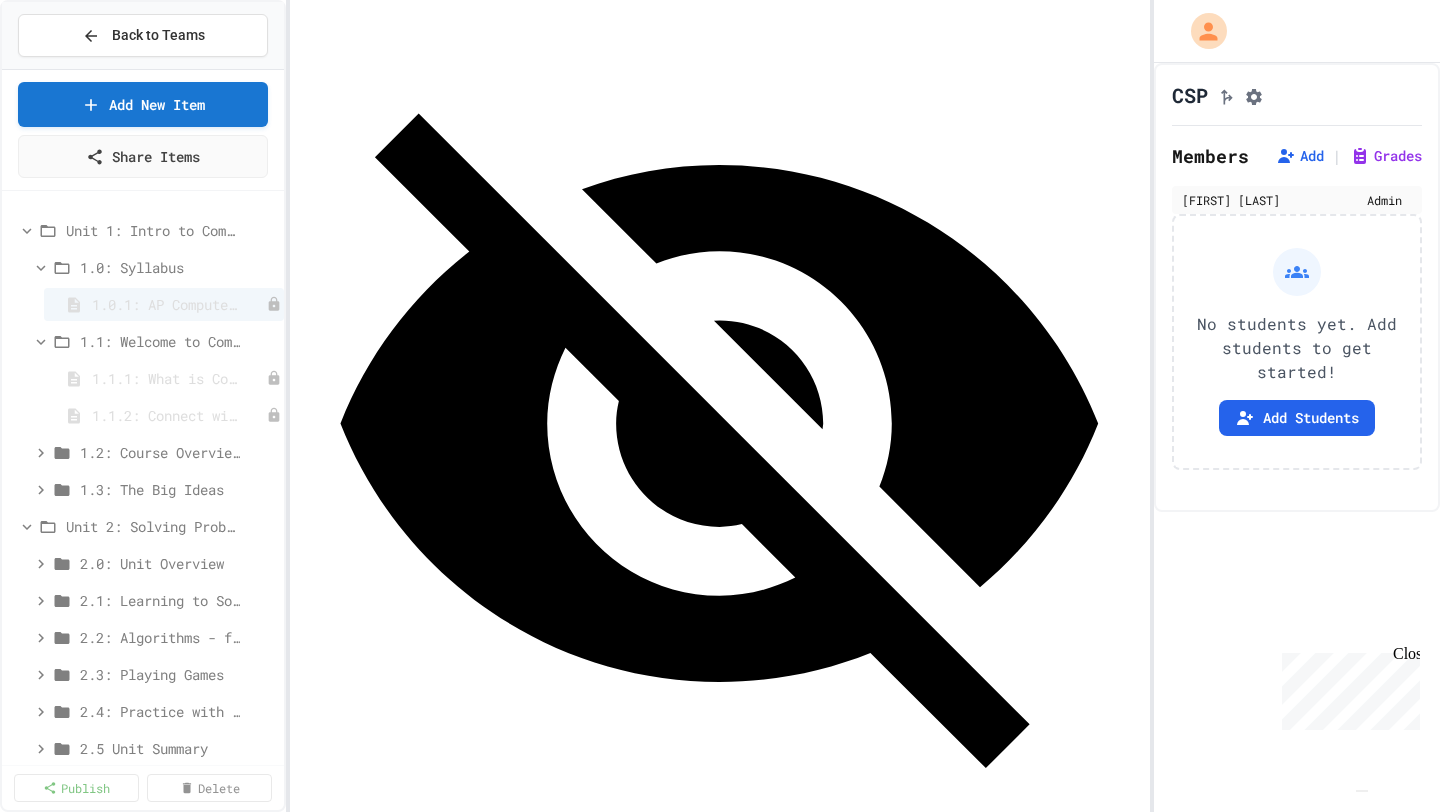 scroll, scrollTop: 4, scrollLeft: 0, axis: vertical 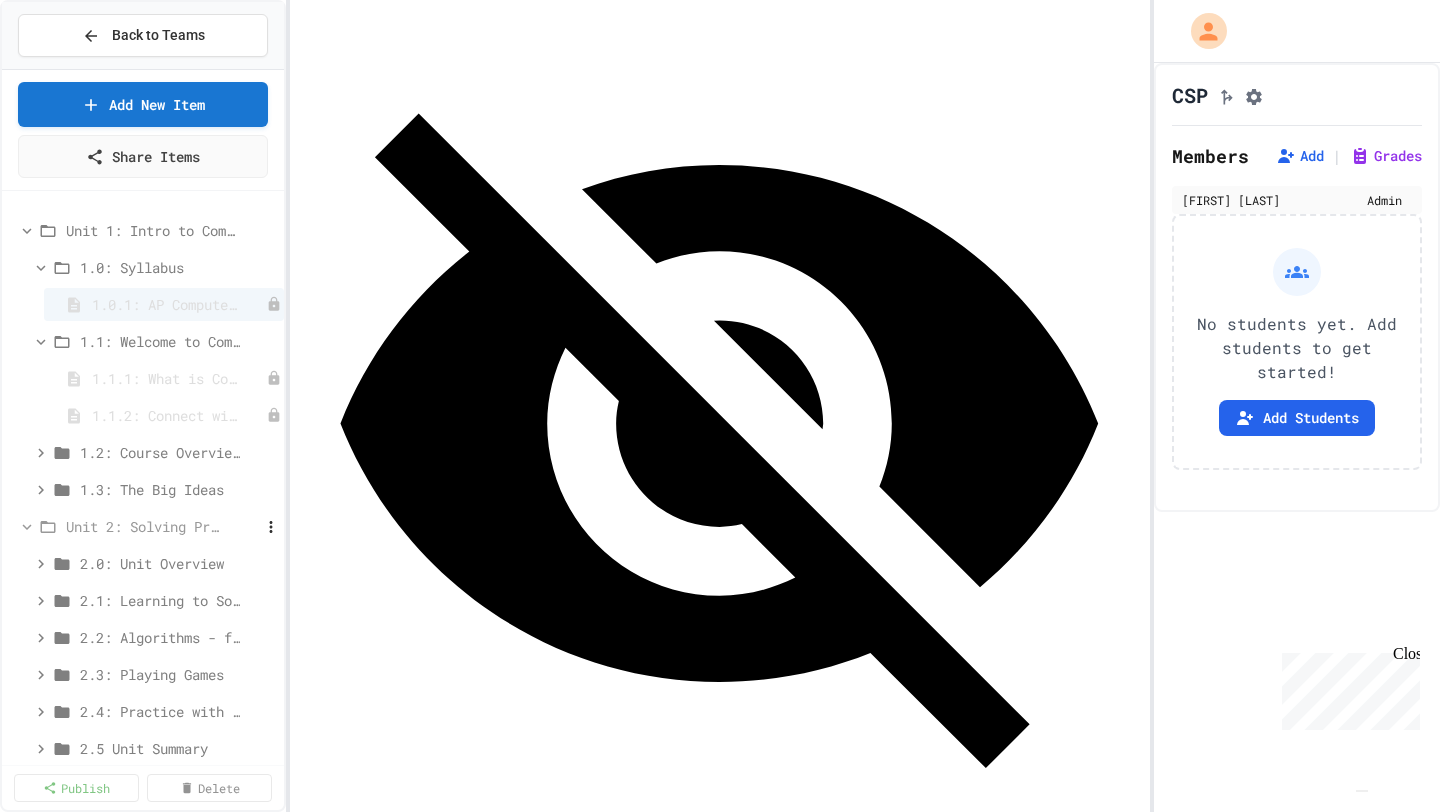 click 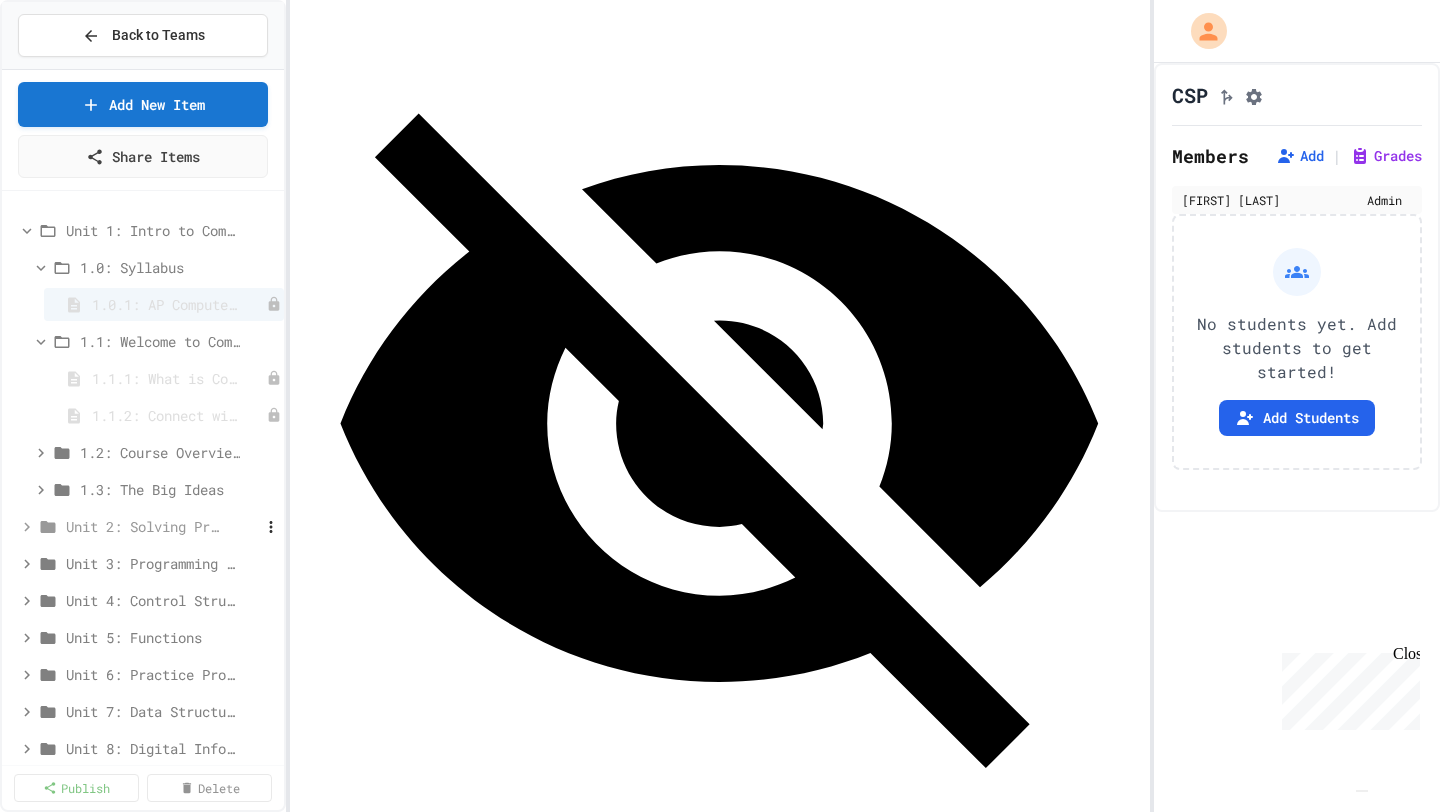 click 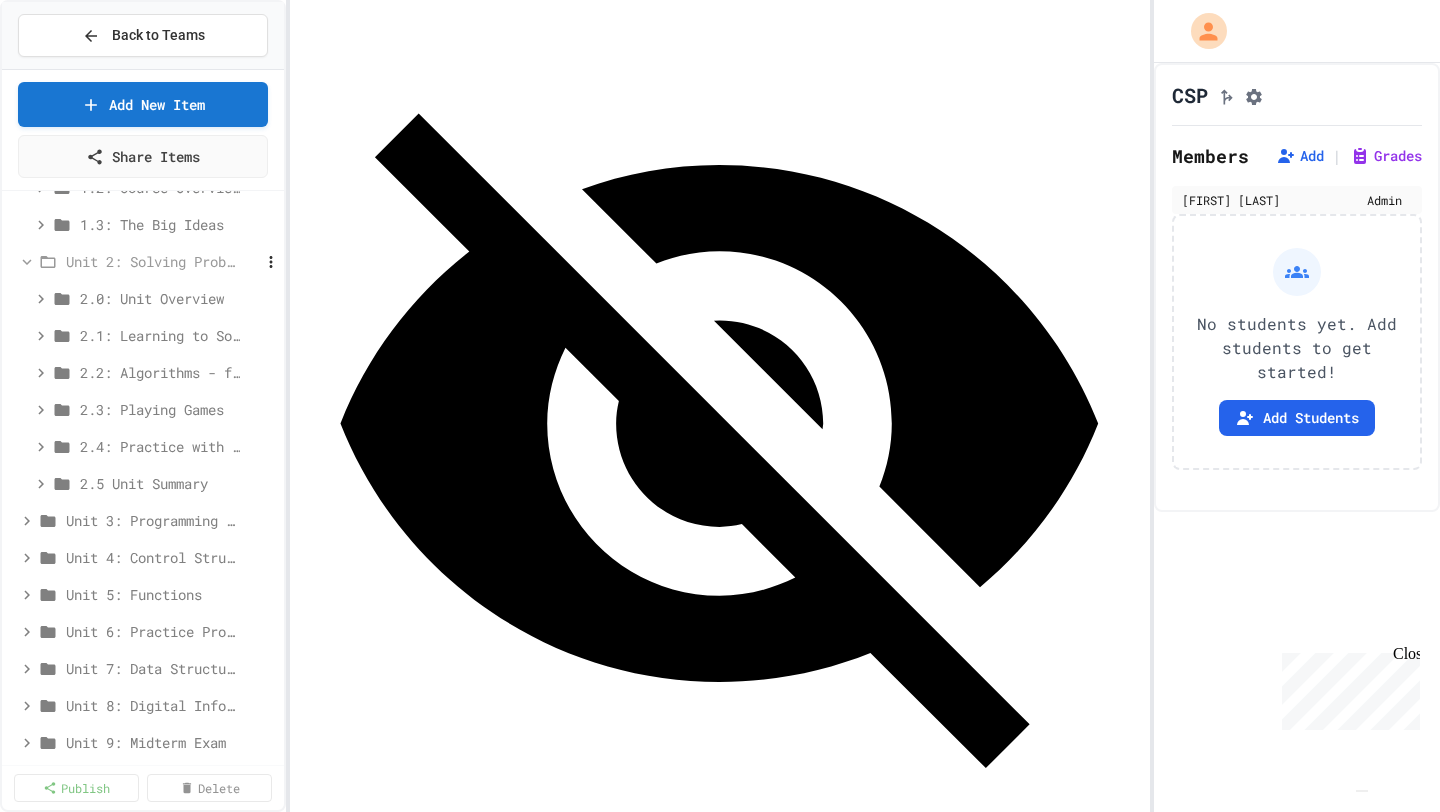 scroll, scrollTop: 0, scrollLeft: 0, axis: both 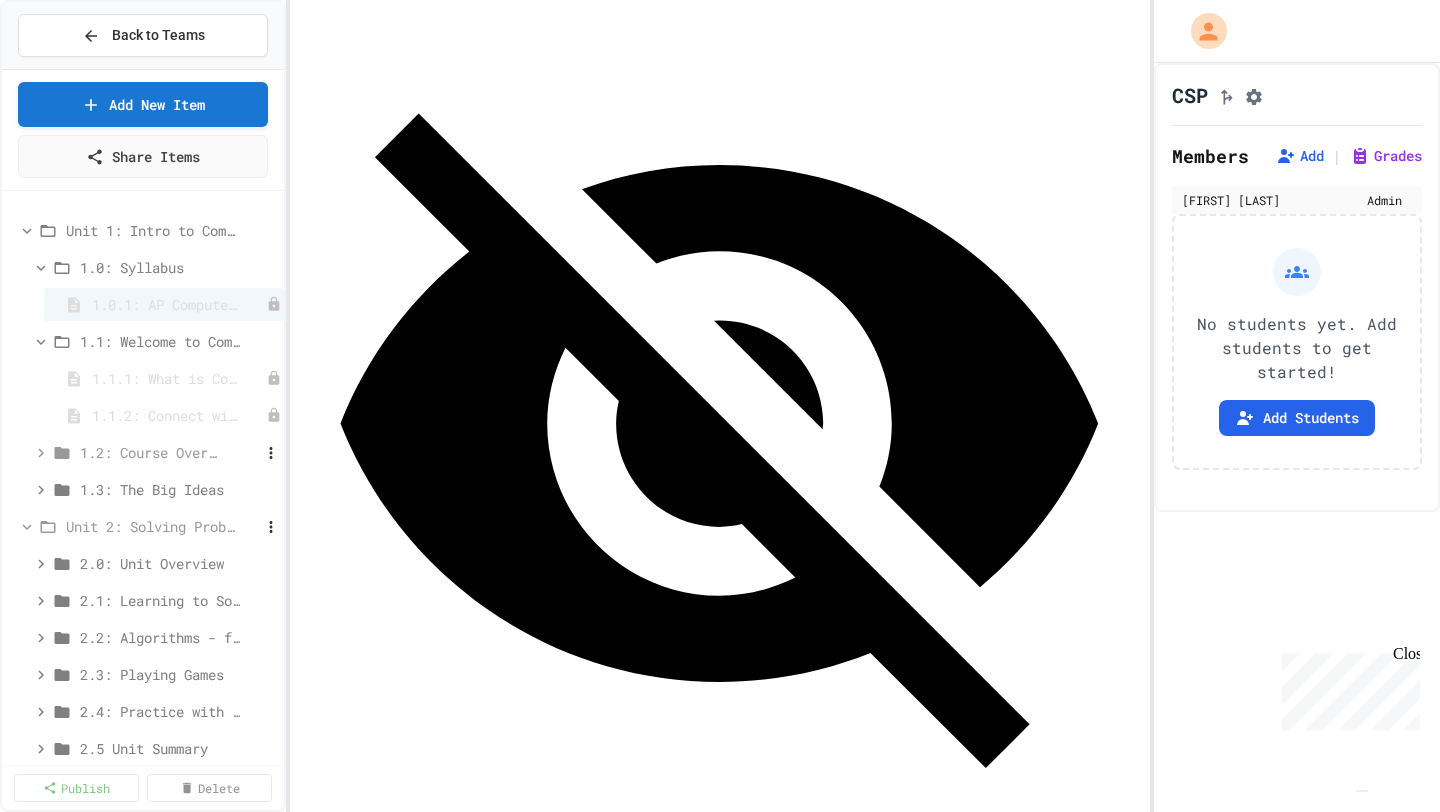 click 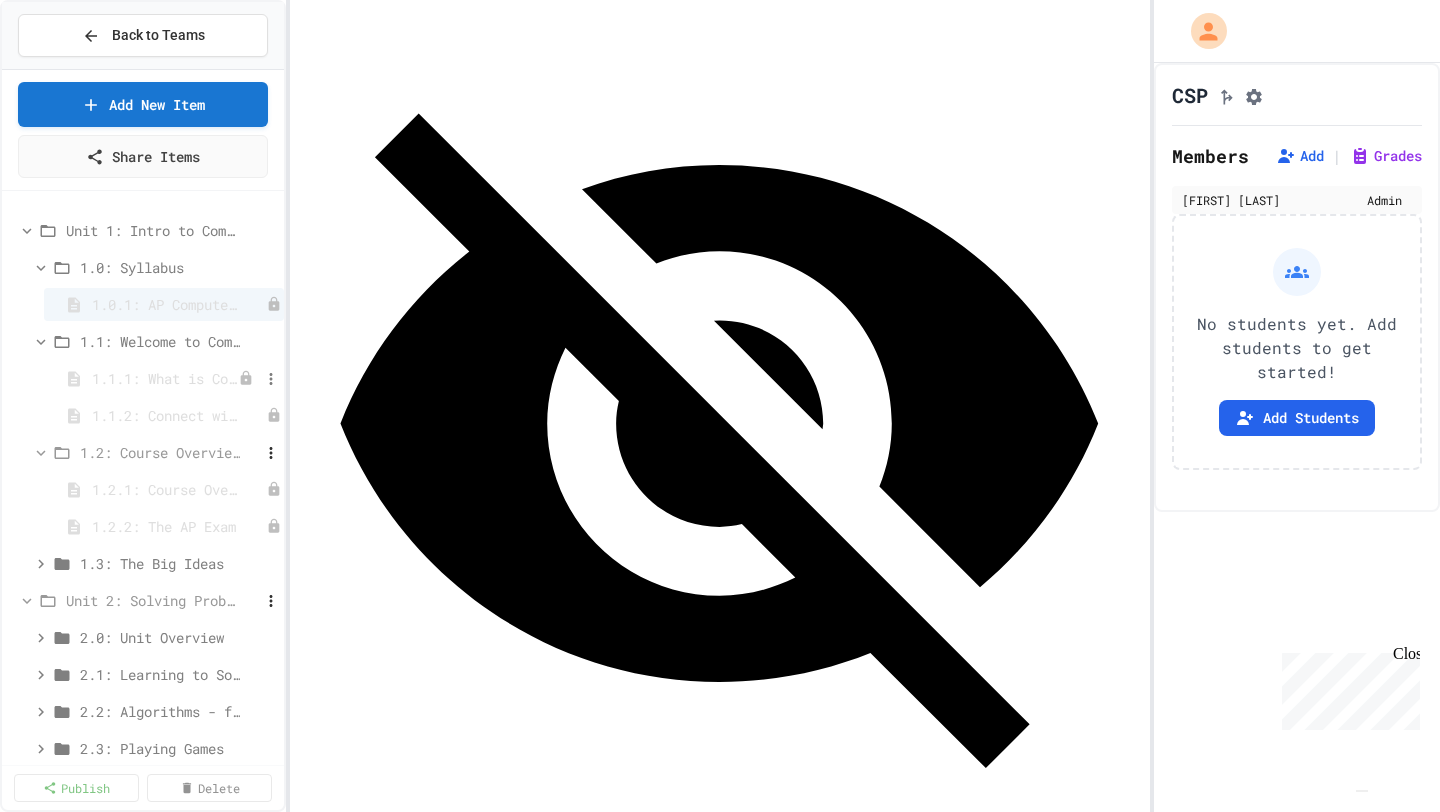 click on "1.1.1: What is Computer Science?" at bounding box center (164, 378) 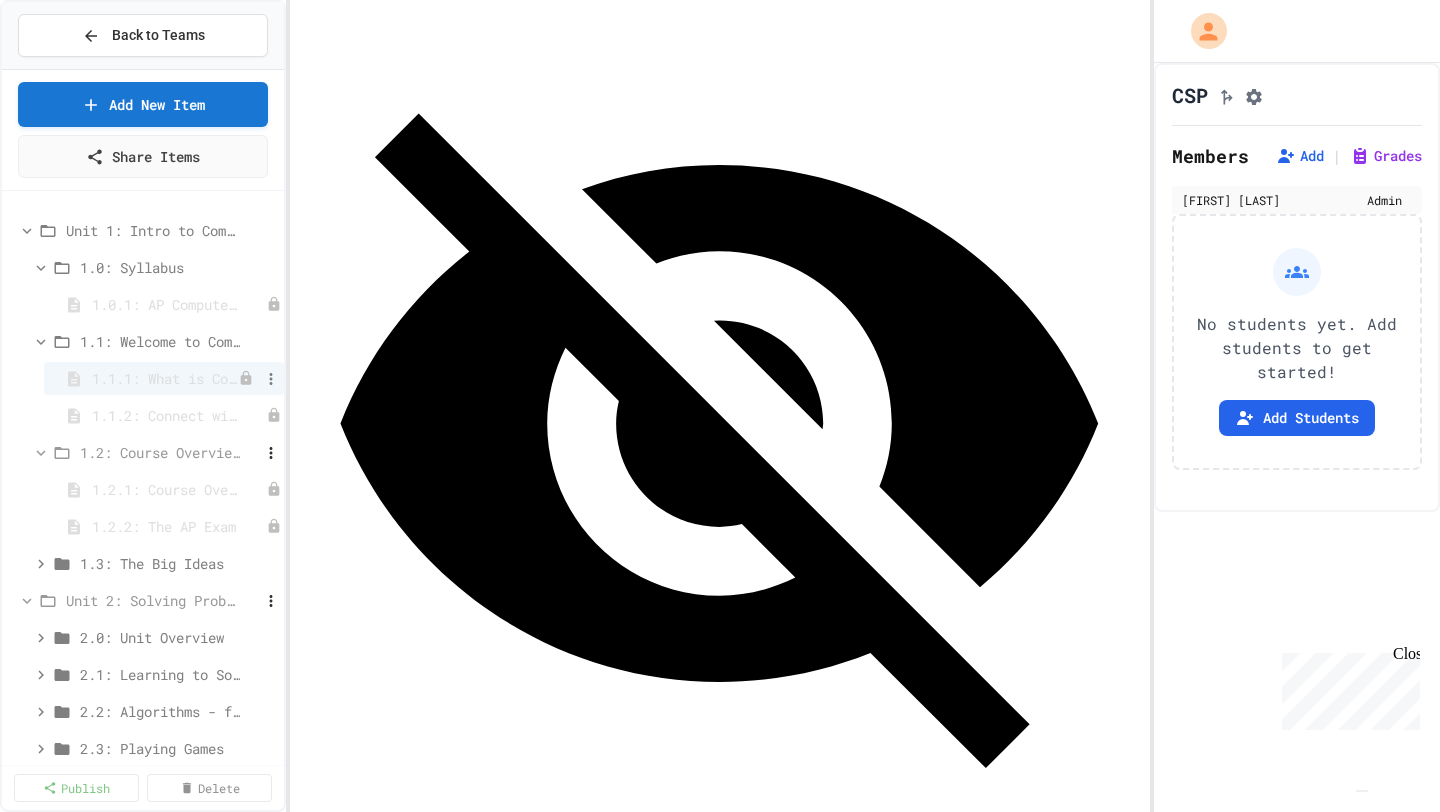 scroll, scrollTop: 3470, scrollLeft: 0, axis: vertical 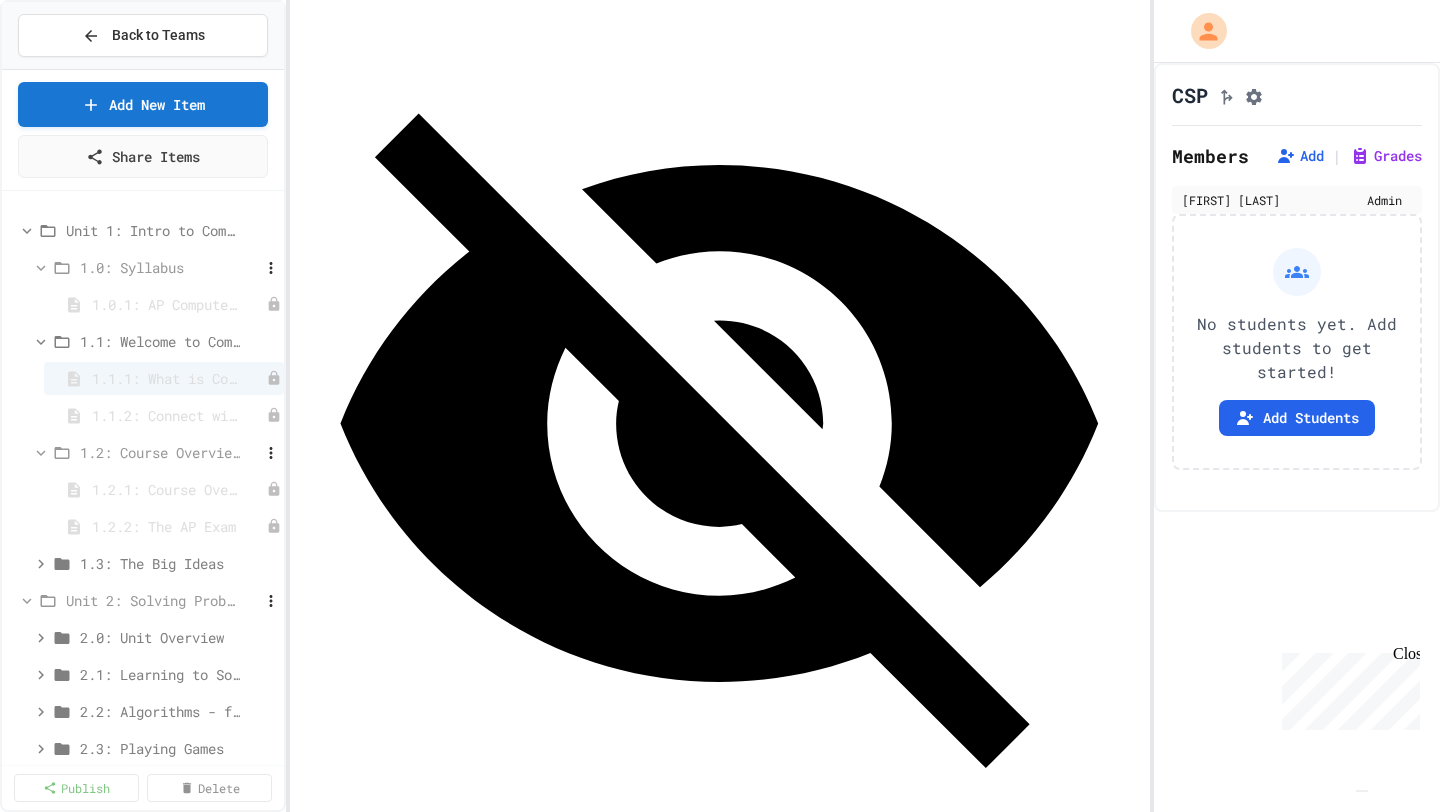 click on "1.0: Syllabus" at bounding box center [157, 267] 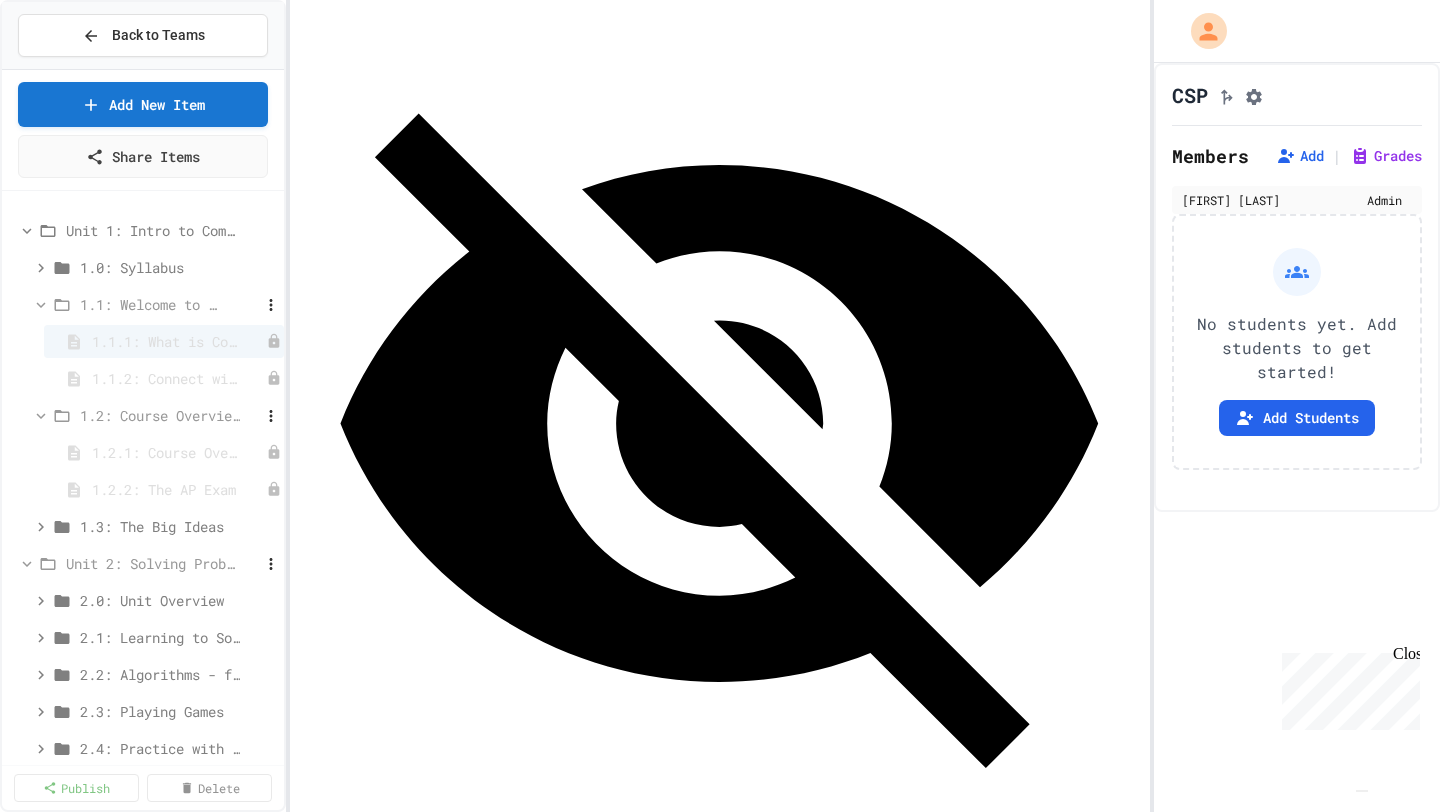 click on "1.1: Welcome to Computer Science" at bounding box center (150, 304) 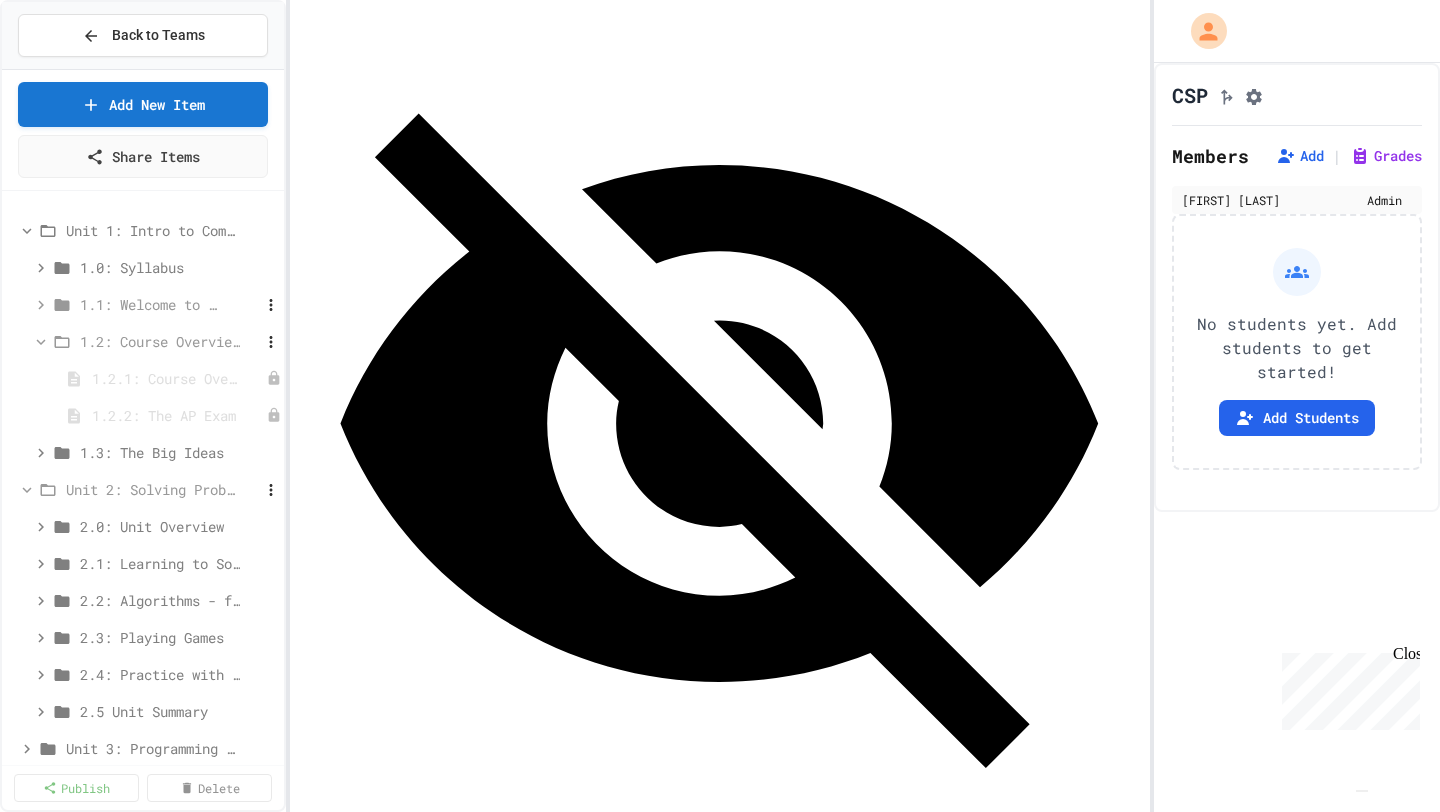 click 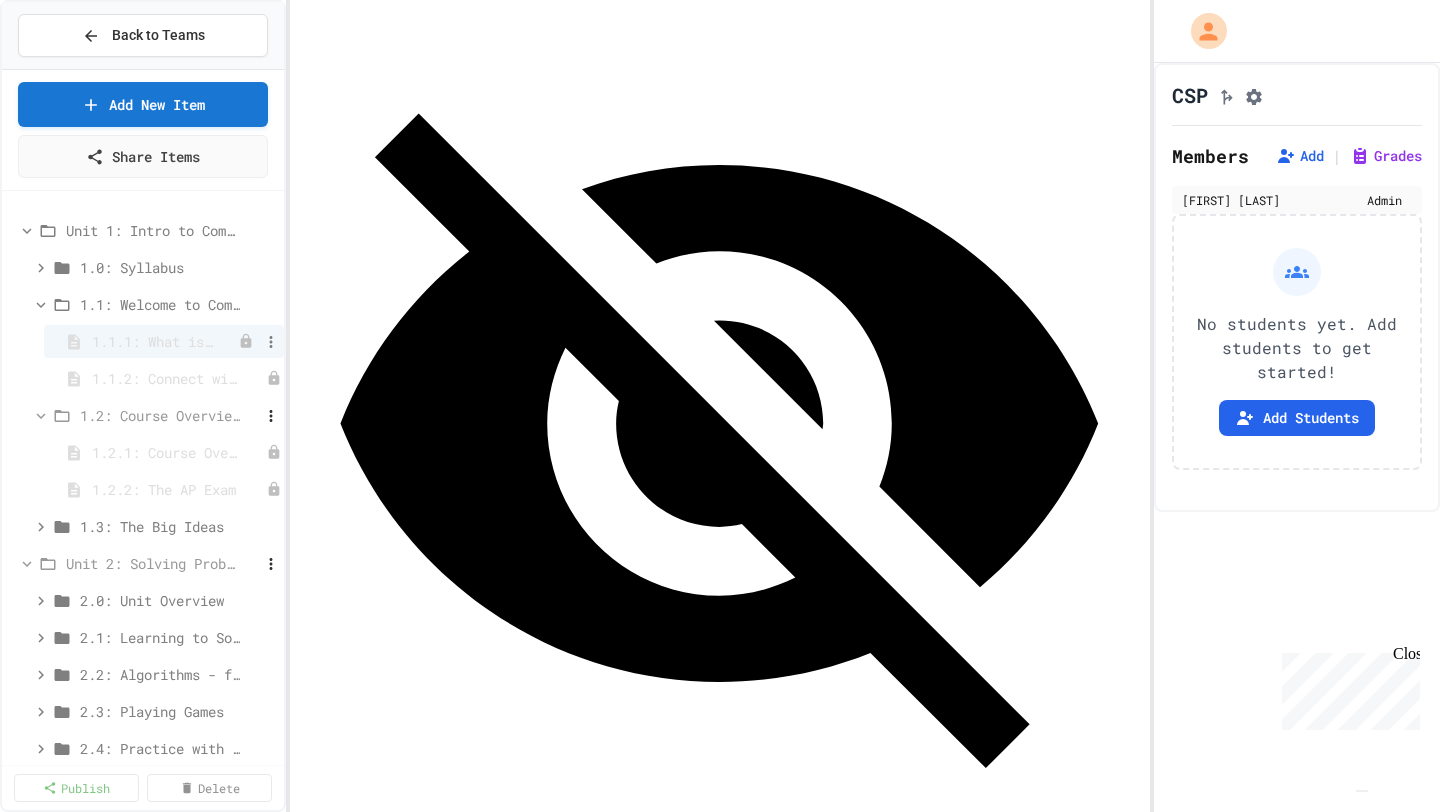 click 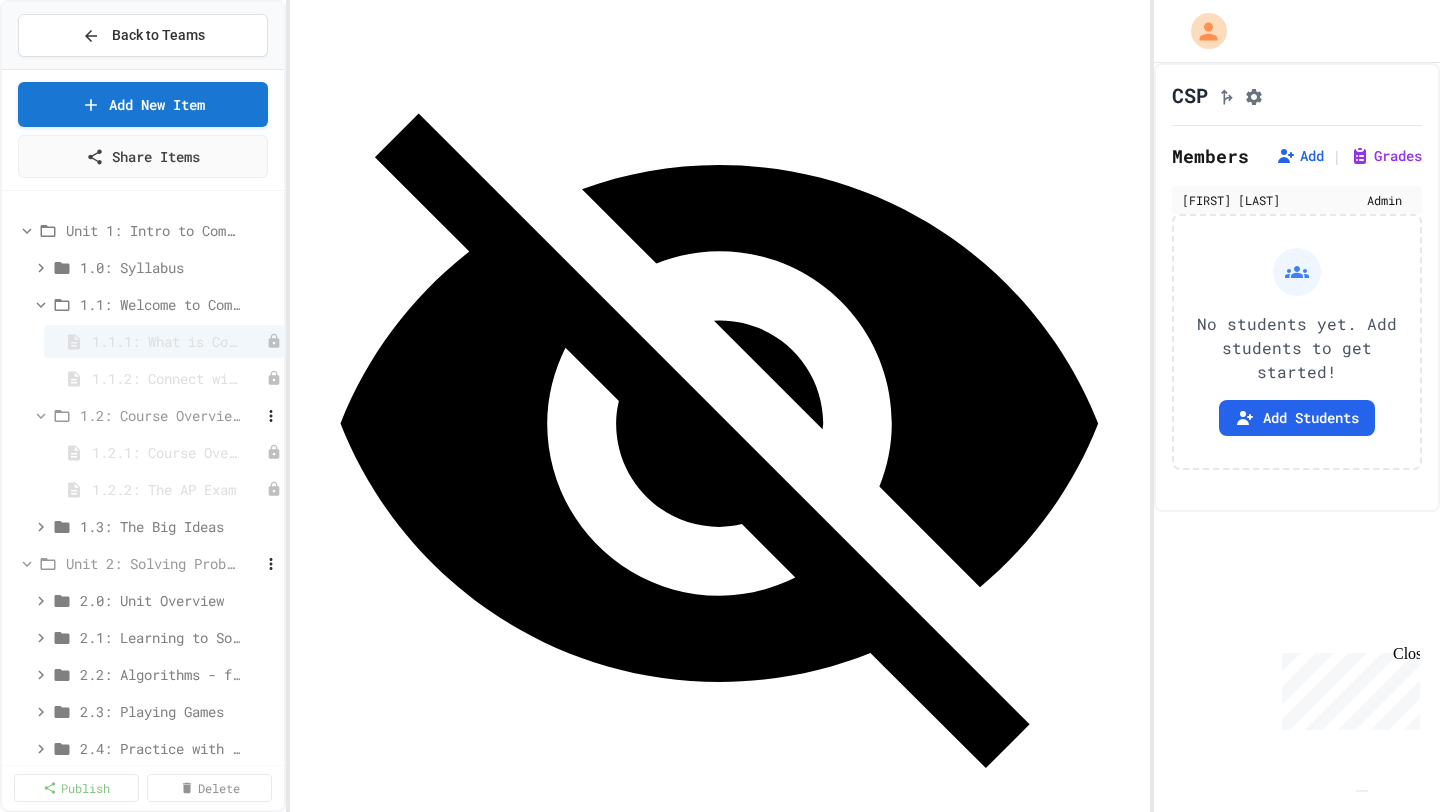scroll, scrollTop: 8718, scrollLeft: 0, axis: vertical 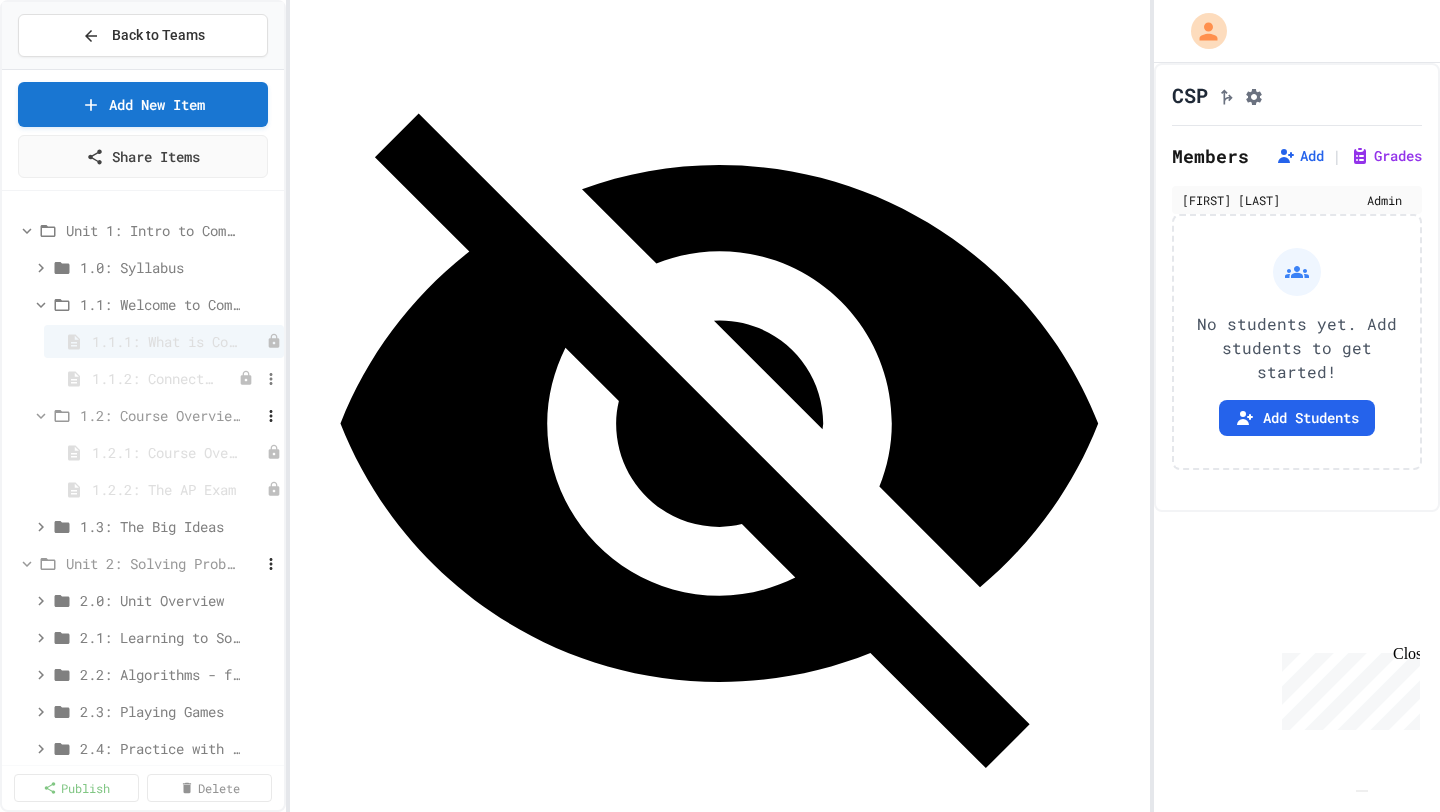 click on "1.1.2: Connect with Your World" at bounding box center (155, 378) 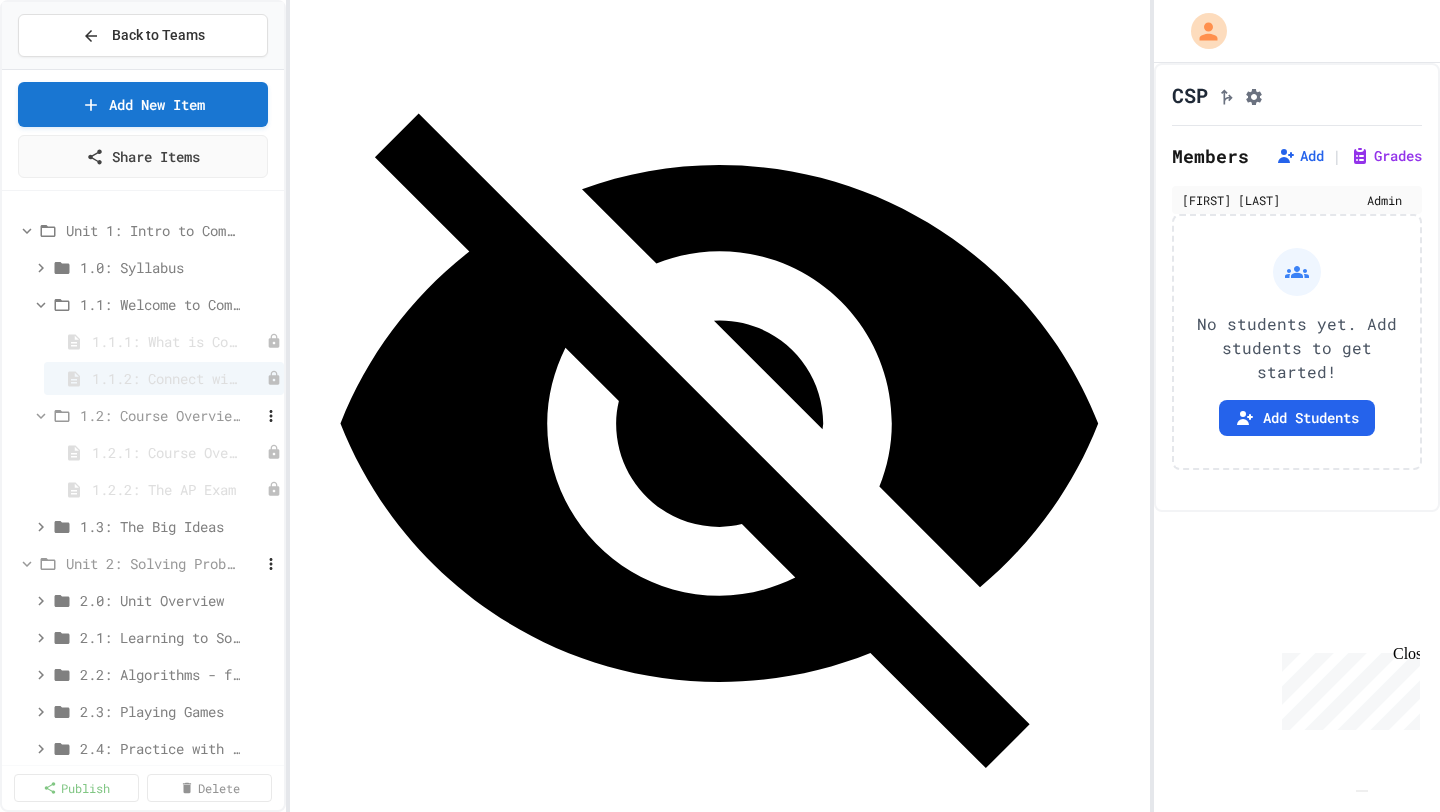 scroll, scrollTop: 252, scrollLeft: 0, axis: vertical 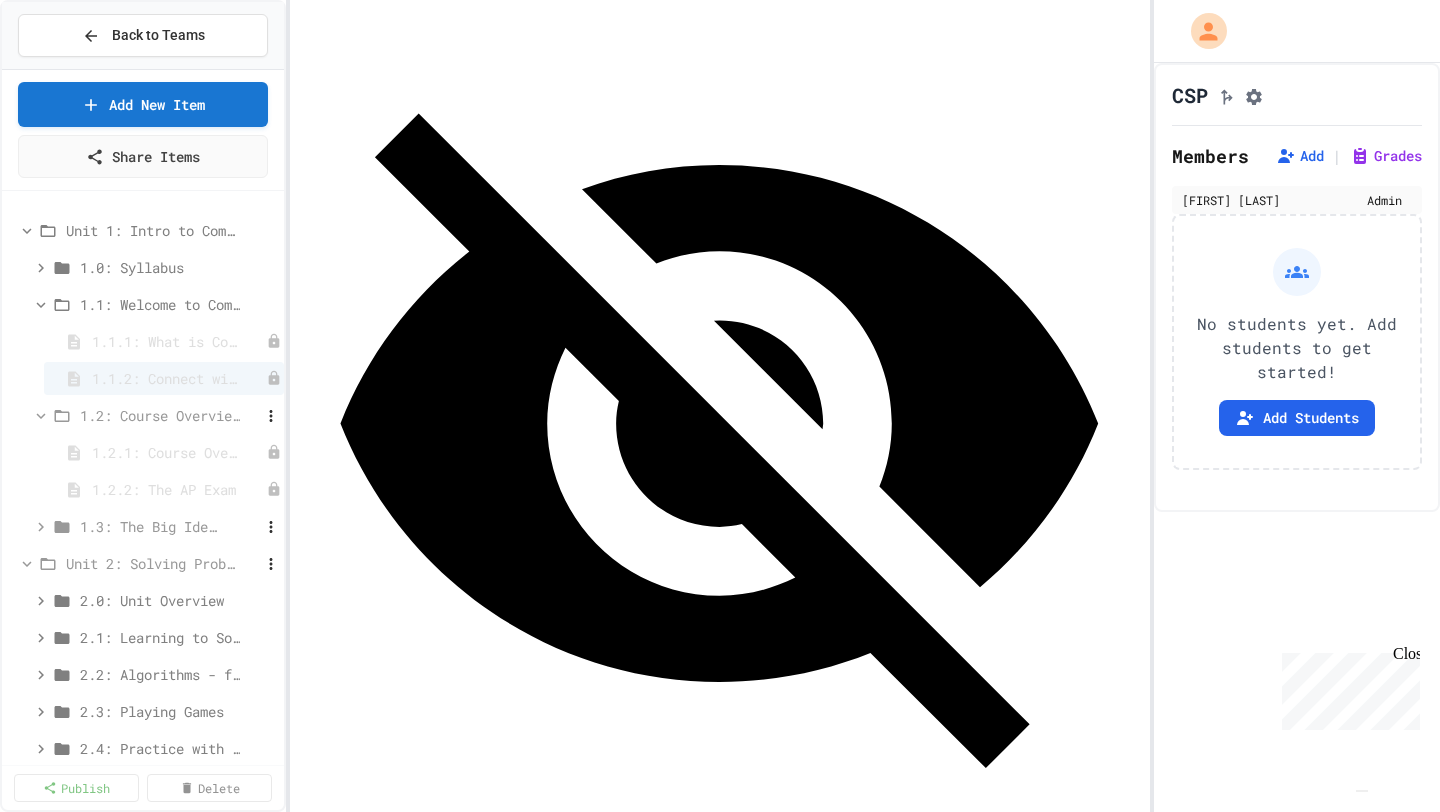 click on "1.3: The Big Ideas" at bounding box center (150, 526) 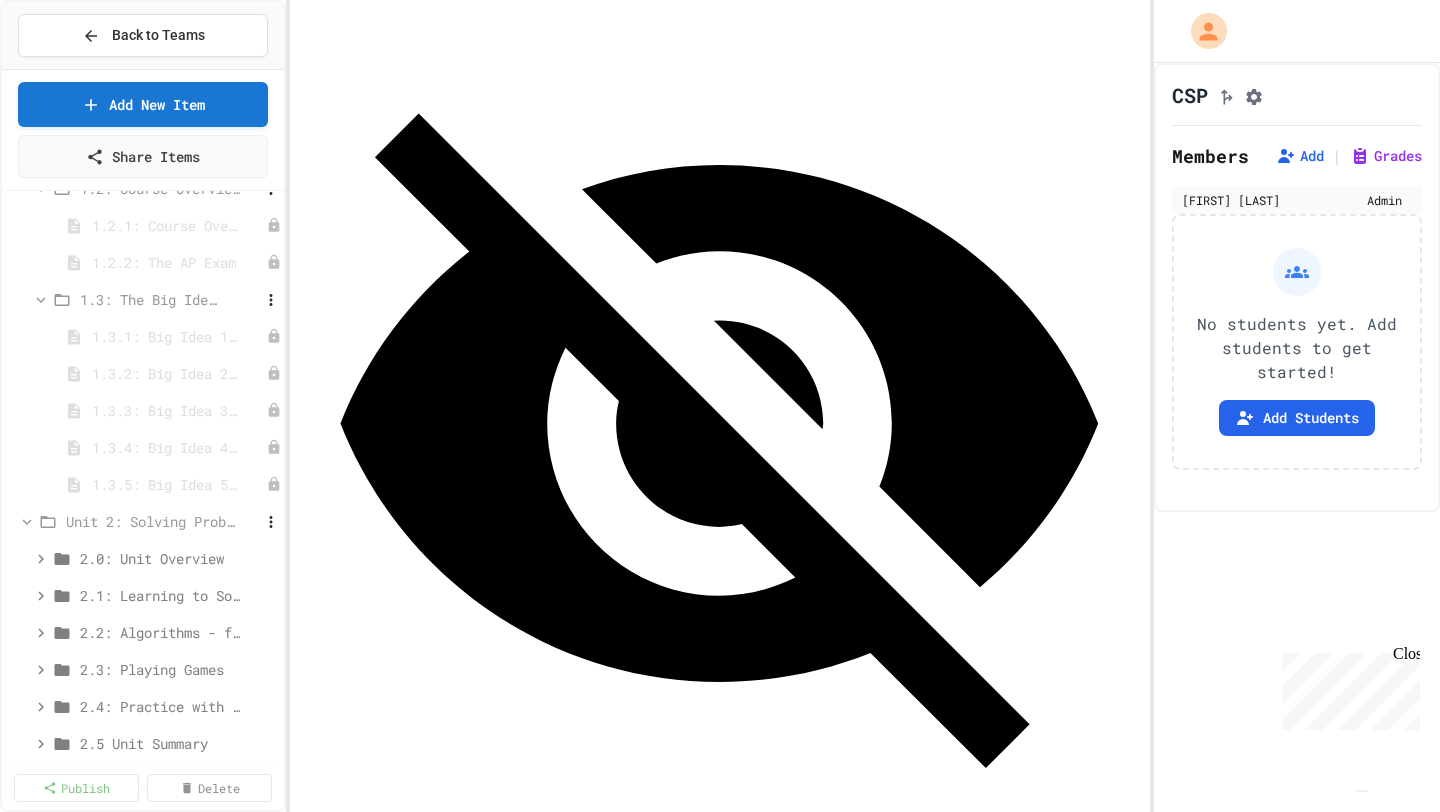scroll, scrollTop: 229, scrollLeft: 0, axis: vertical 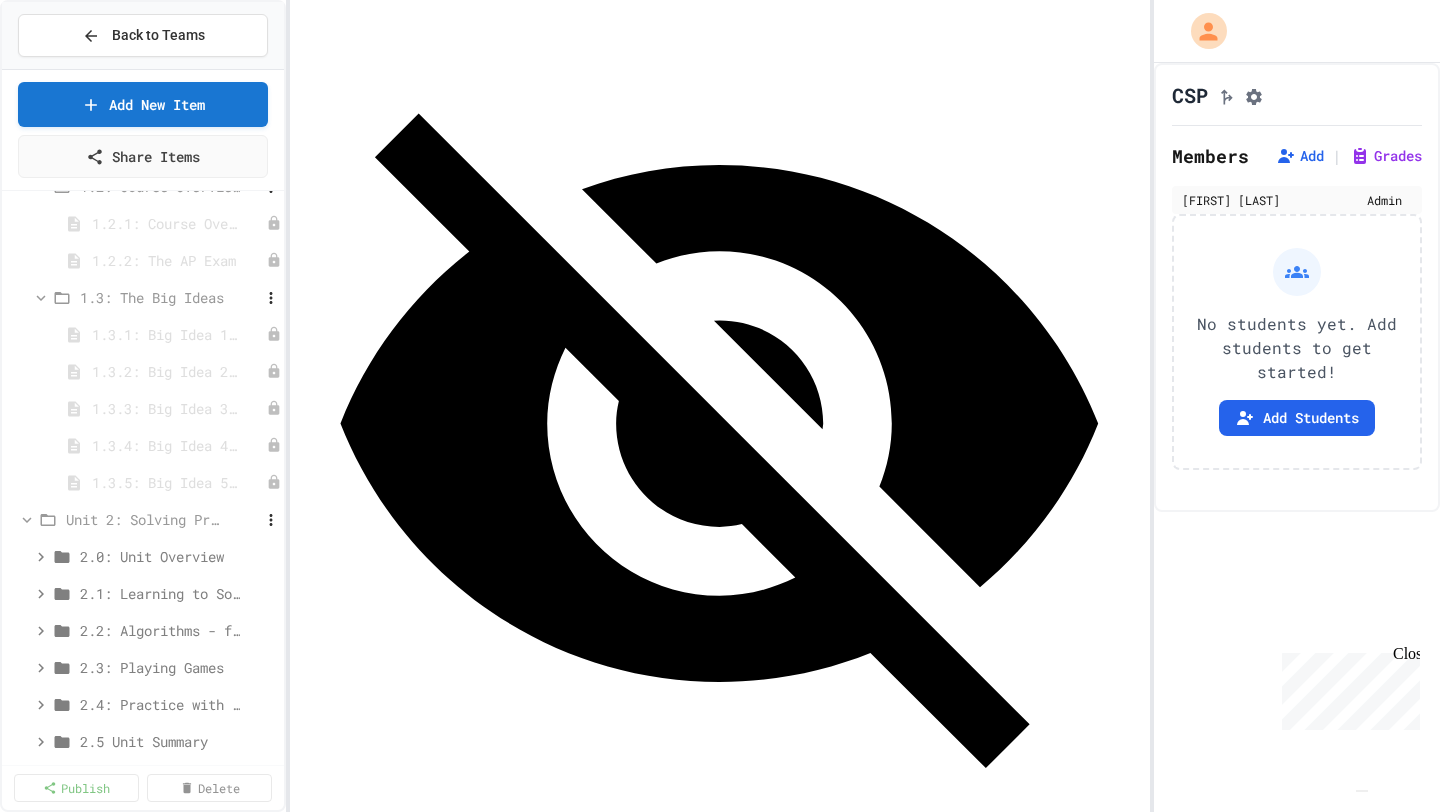 click on "Unit 2: Solving Problems in Computer Science" at bounding box center (143, 519) 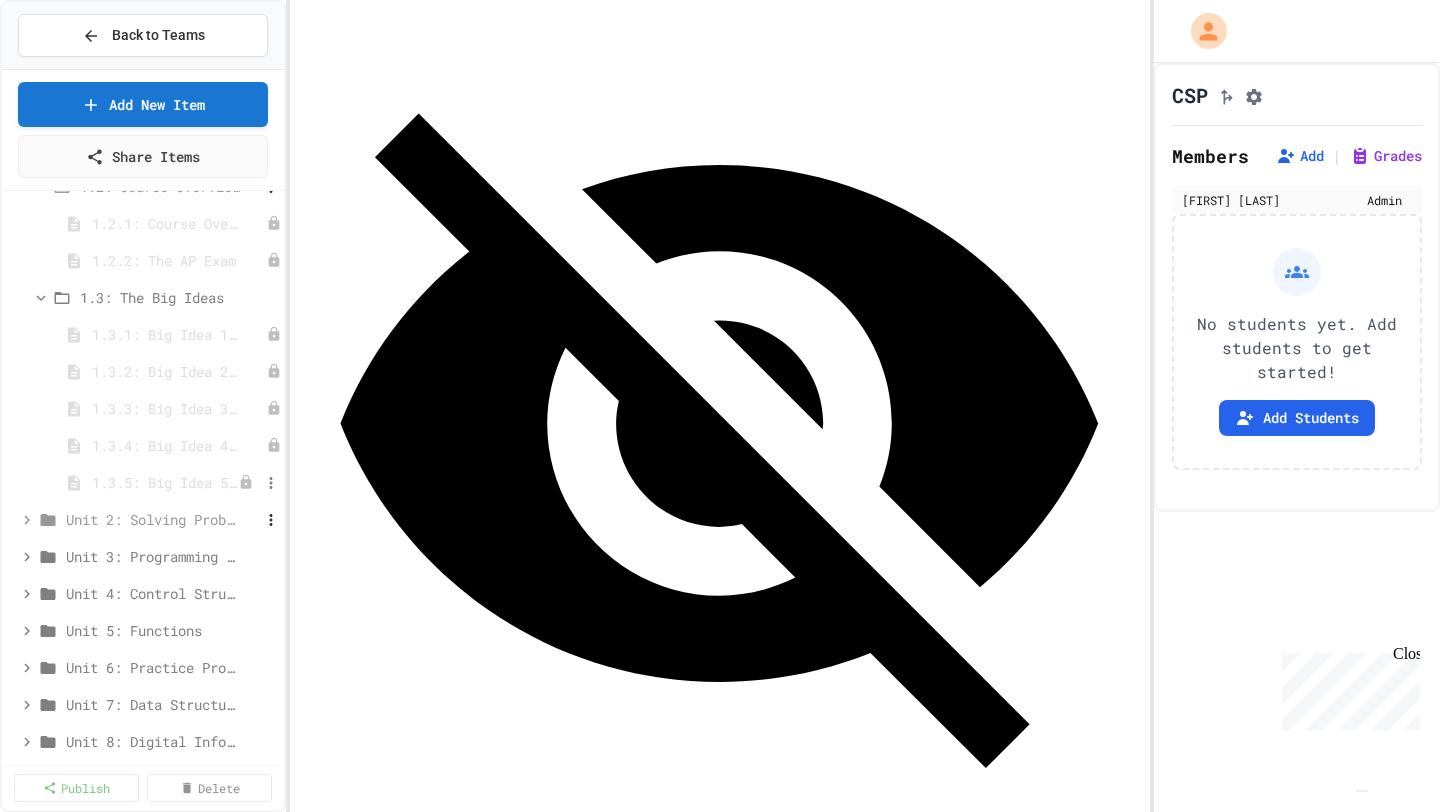 click on "1.3.5: Big Idea 5 - Impact of Computing" at bounding box center (164, 482) 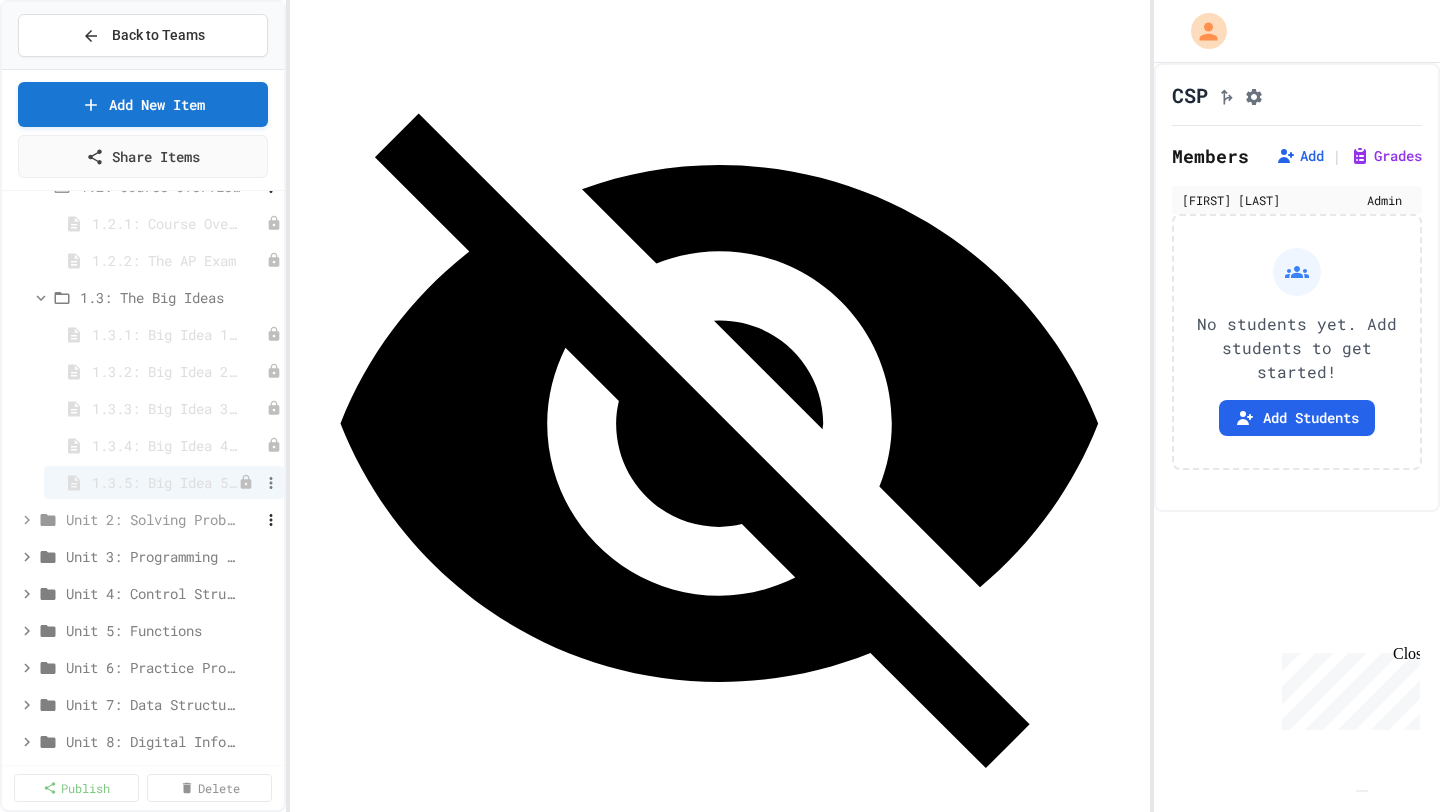 scroll, scrollTop: 285, scrollLeft: 0, axis: vertical 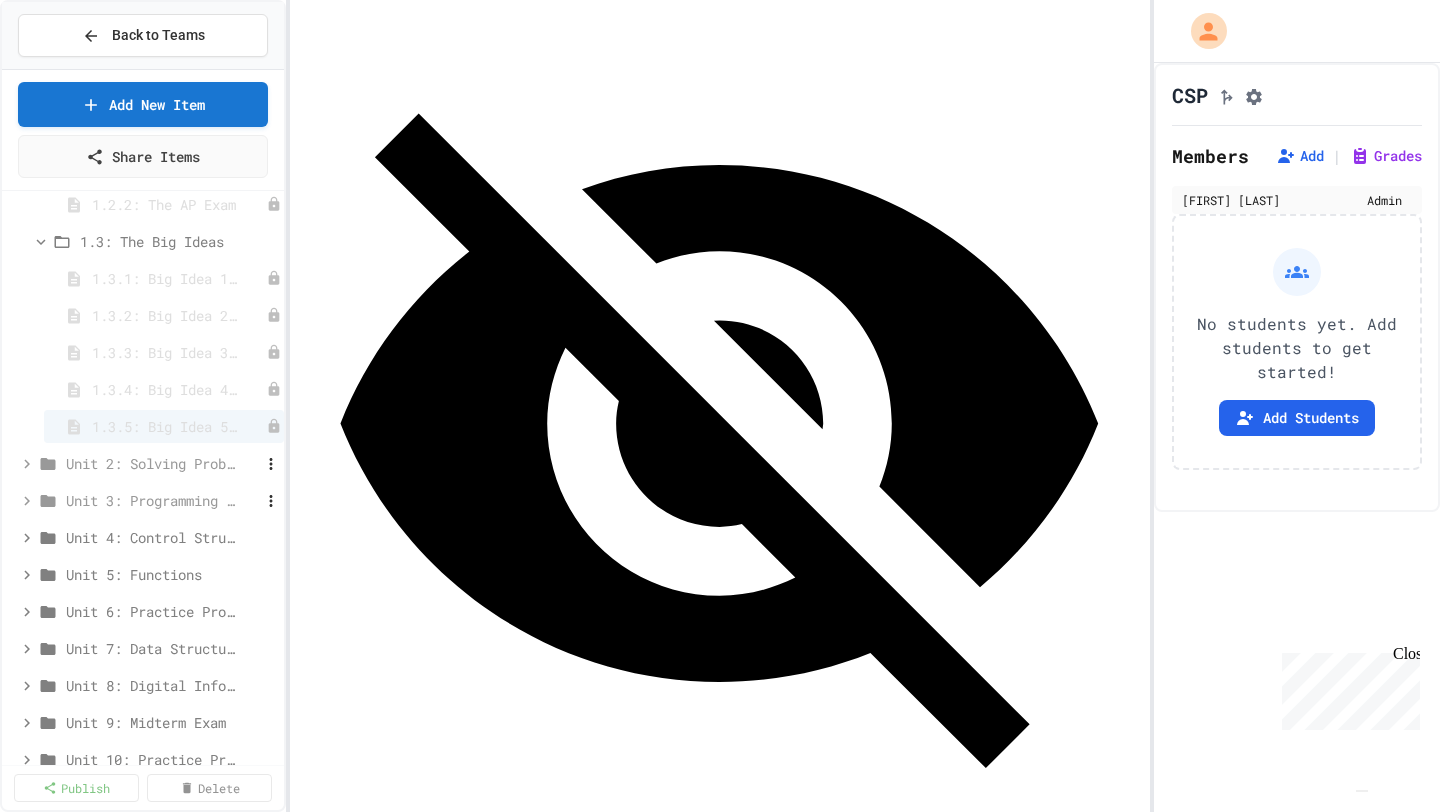 click on "Unit 3: Programming with Python" at bounding box center [150, 500] 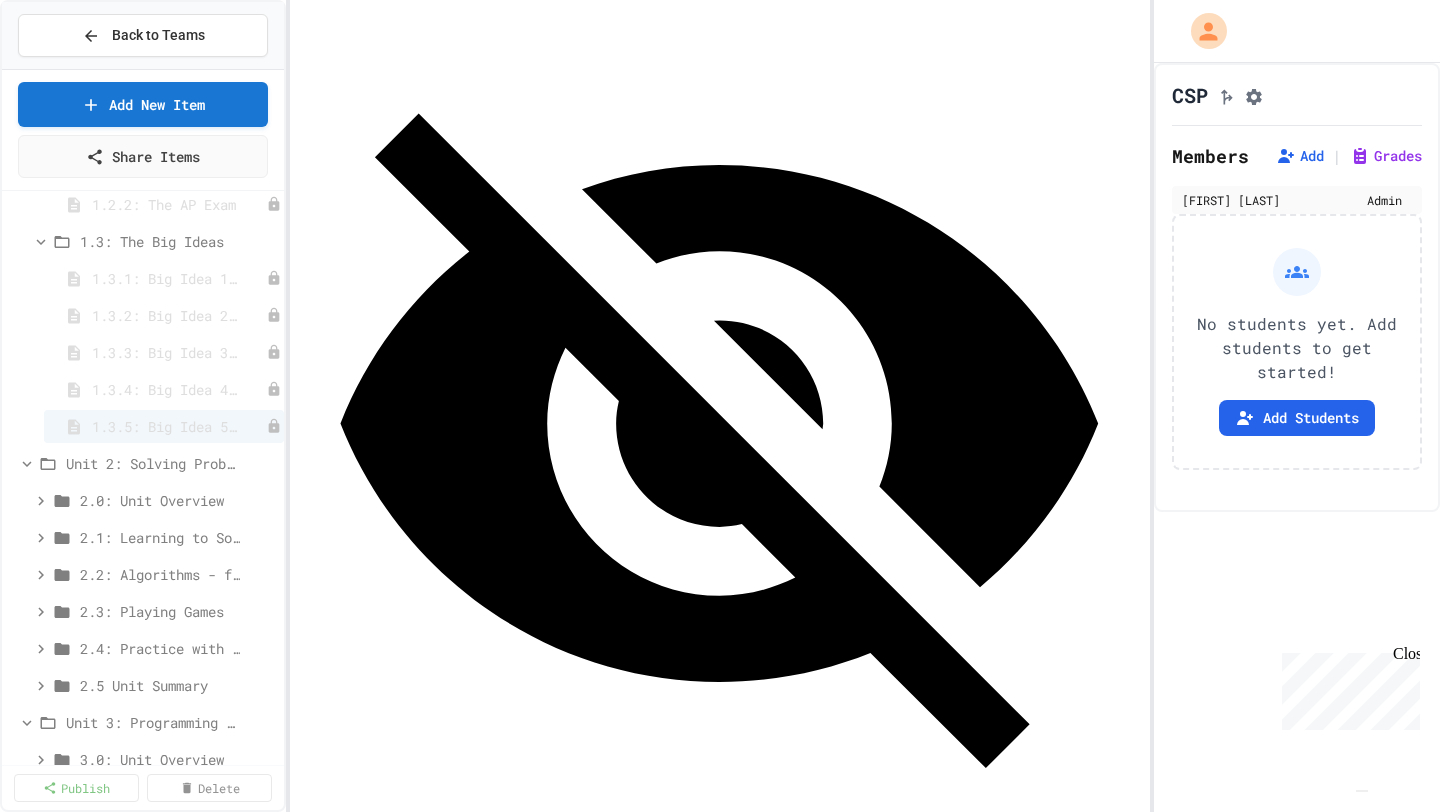 scroll, scrollTop: 23, scrollLeft: 0, axis: vertical 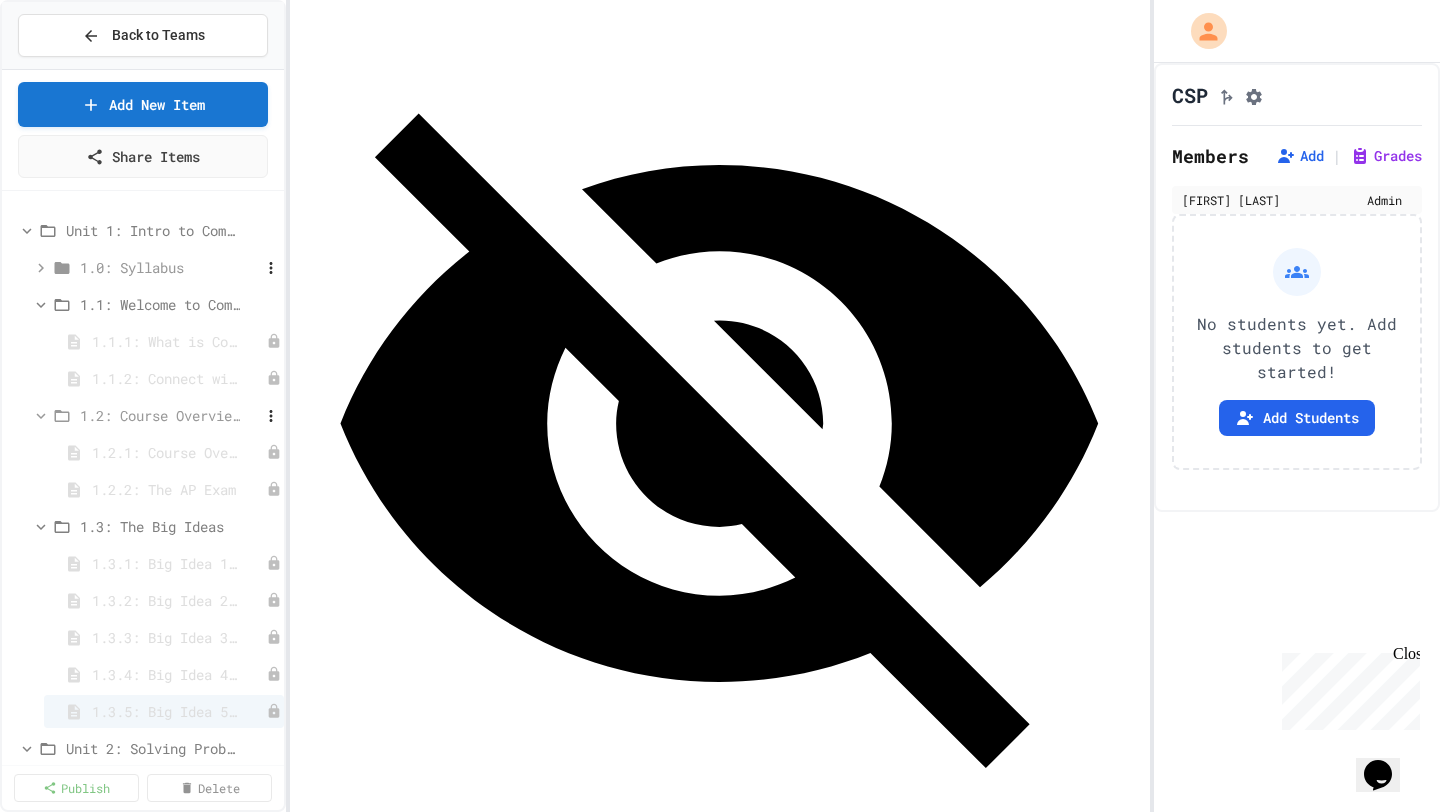 click on "1.0: Syllabus" at bounding box center [150, 267] 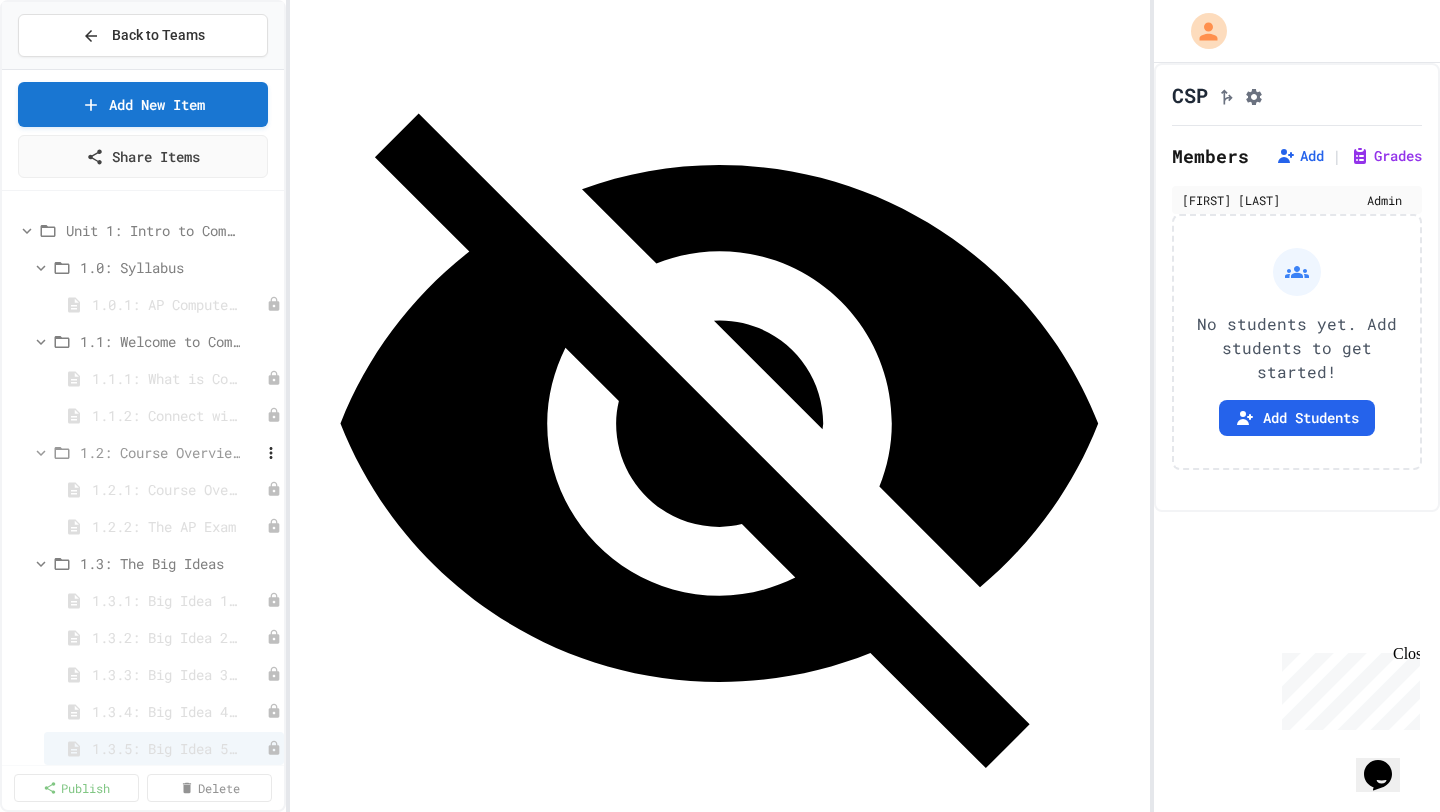 scroll, scrollTop: 0, scrollLeft: 0, axis: both 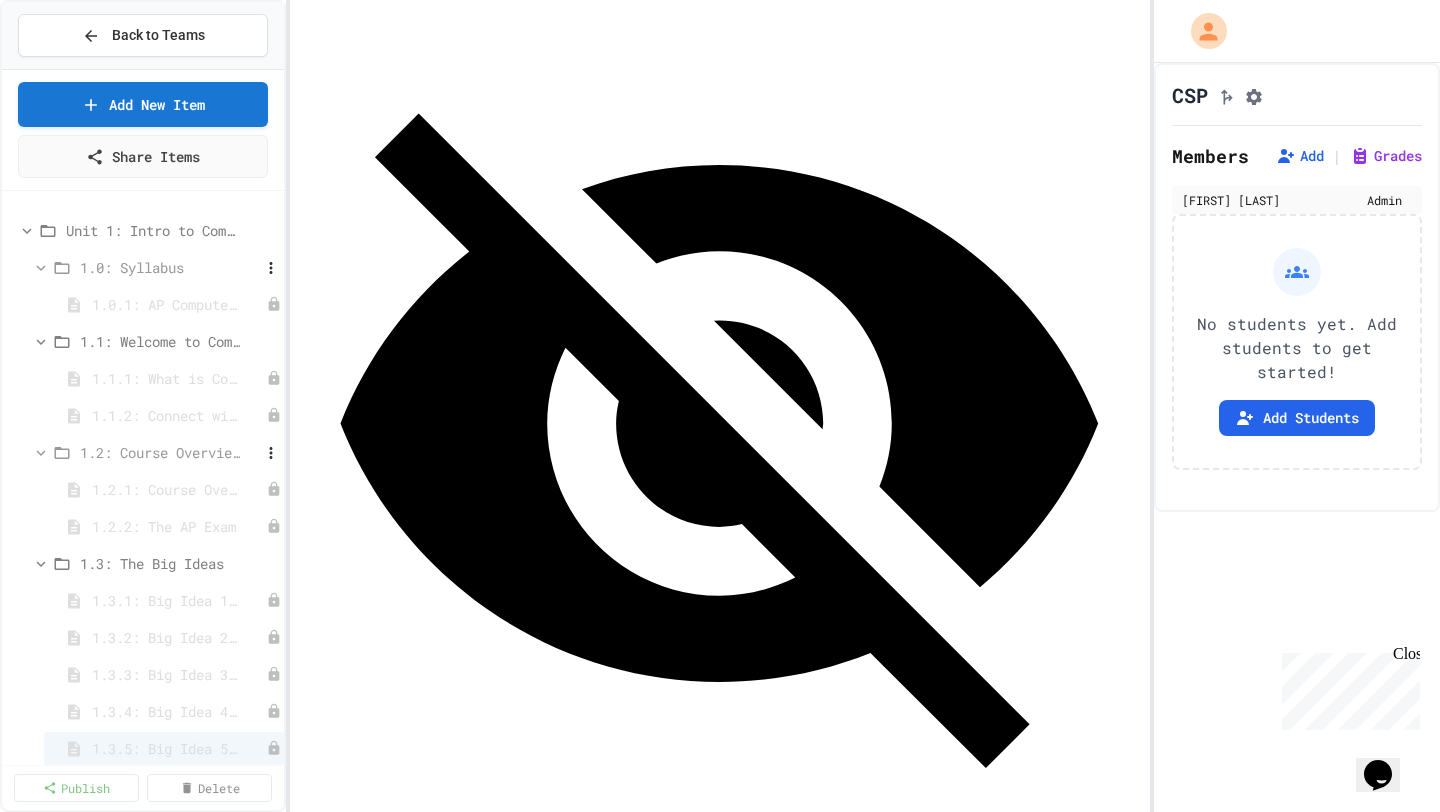 click on "1.0: Syllabus" at bounding box center (157, 267) 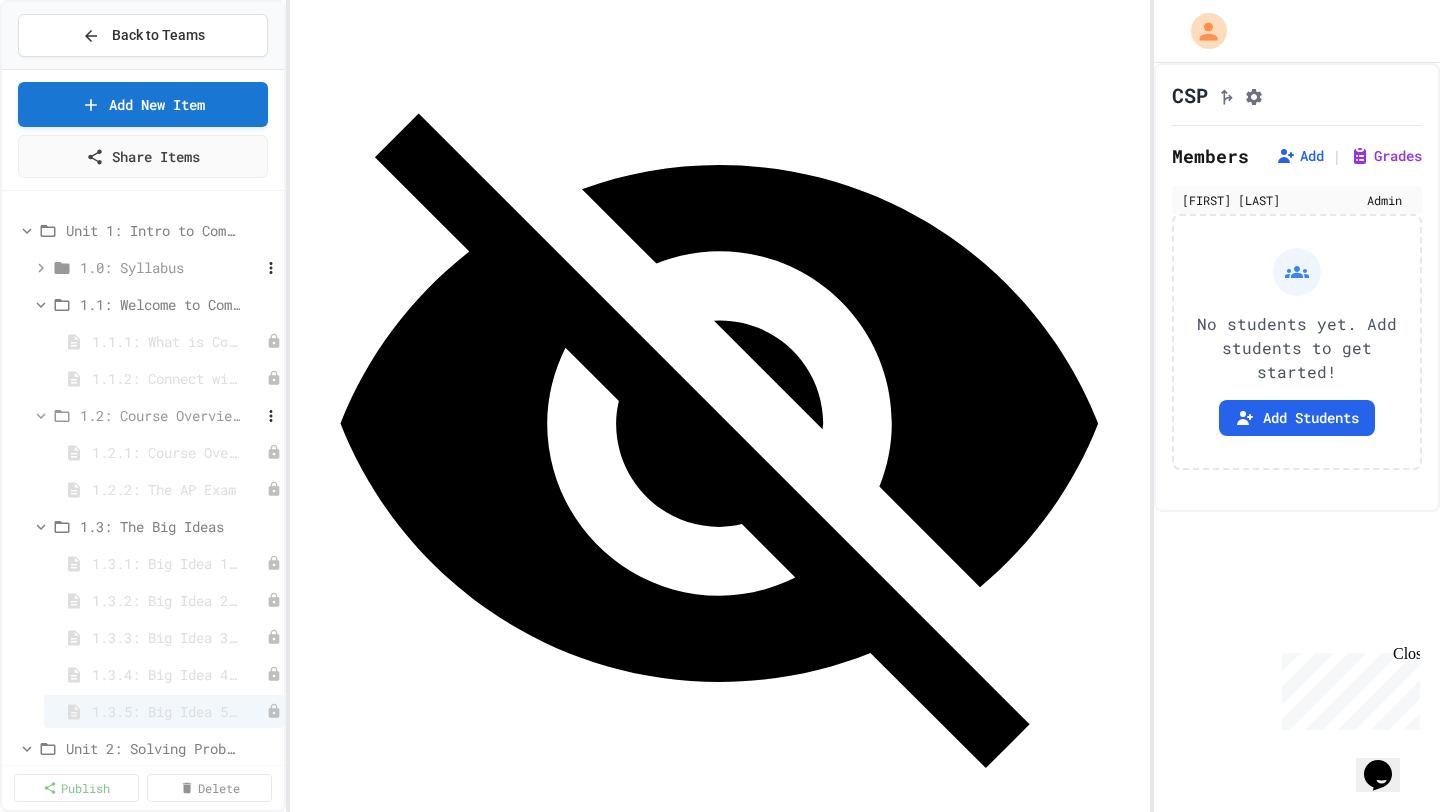click on "1.0: Syllabus" at bounding box center [150, 267] 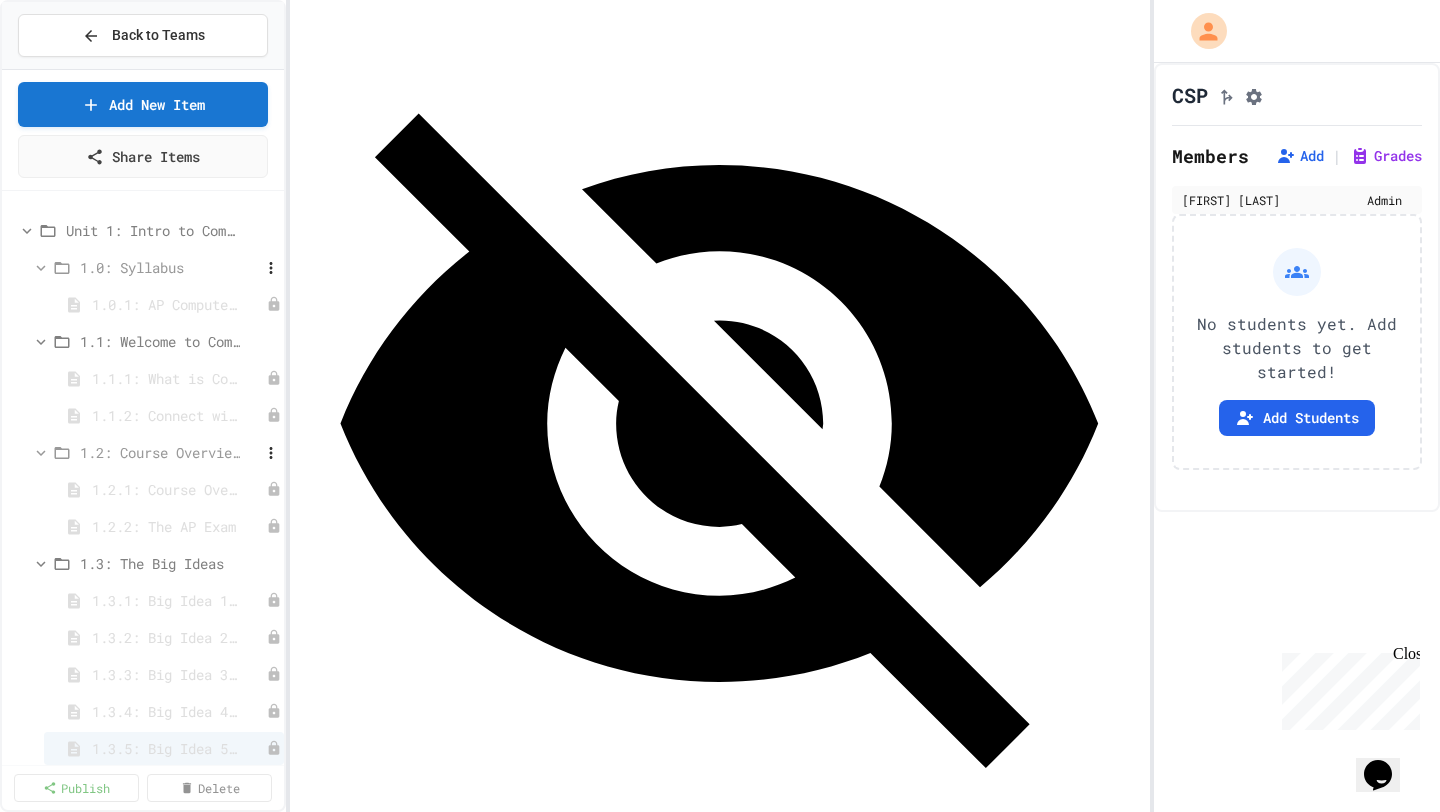click on "1.0: Syllabus" at bounding box center (150, 267) 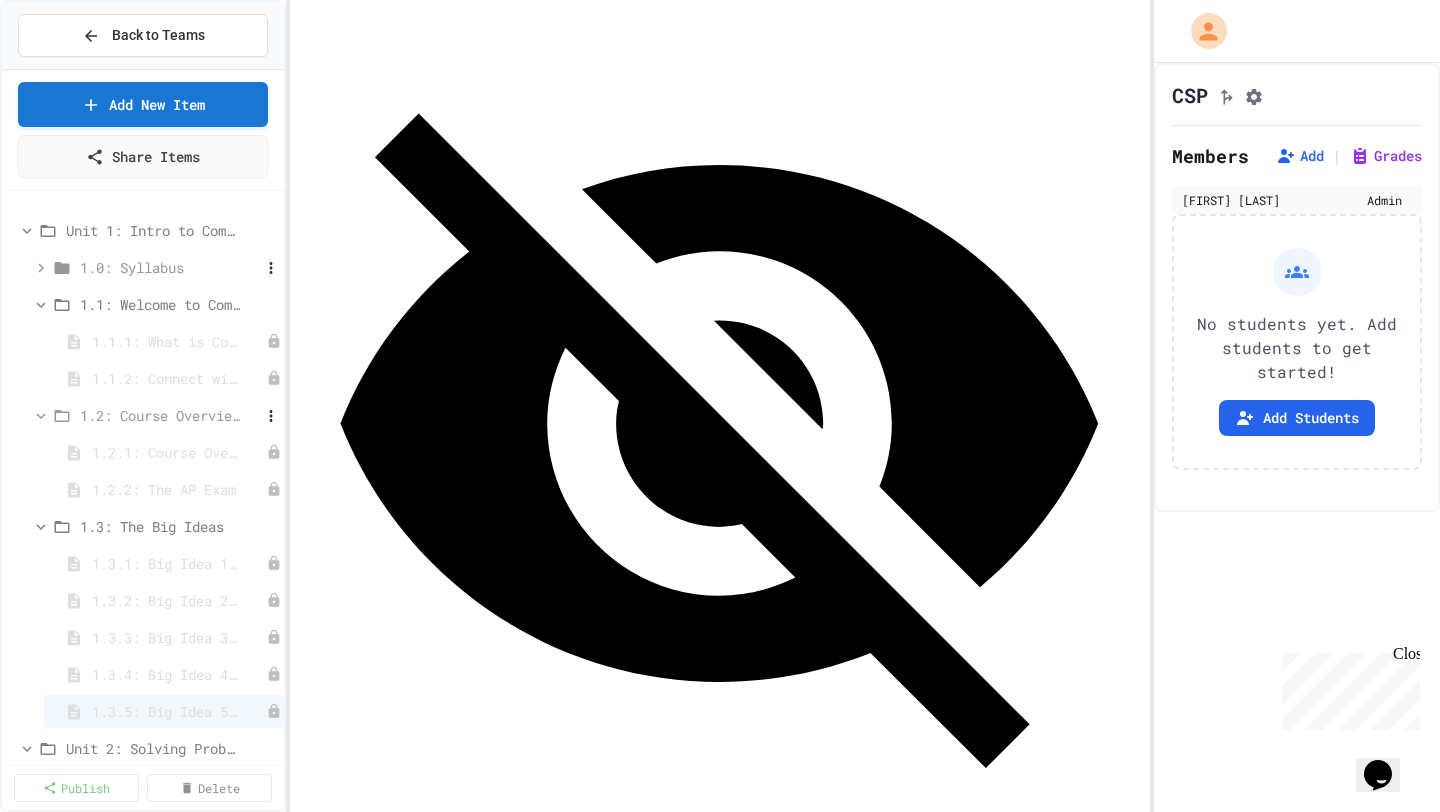 click on "1.0: Syllabus" at bounding box center (150, 267) 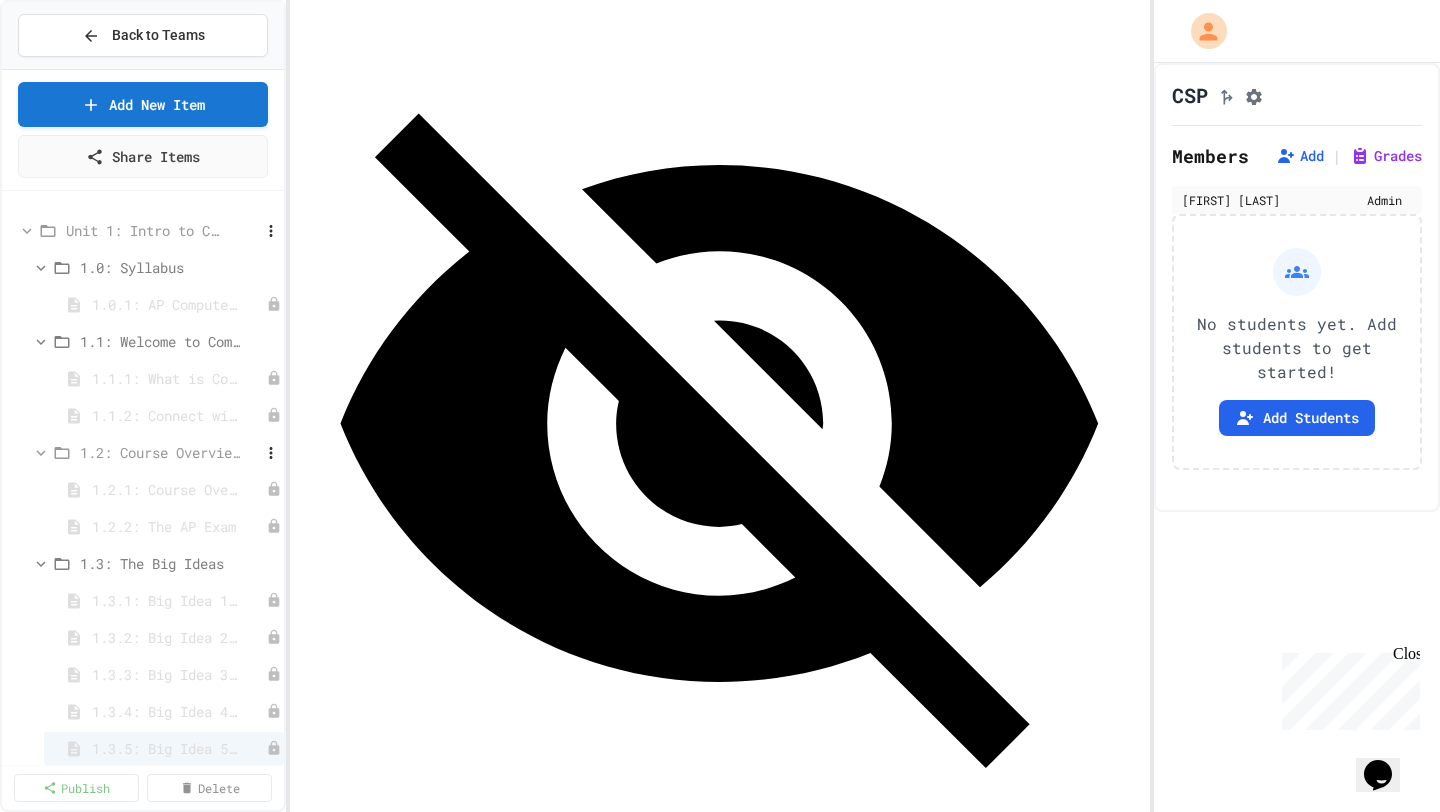click on "Unit 1: Intro to Computer Science" at bounding box center [143, 230] 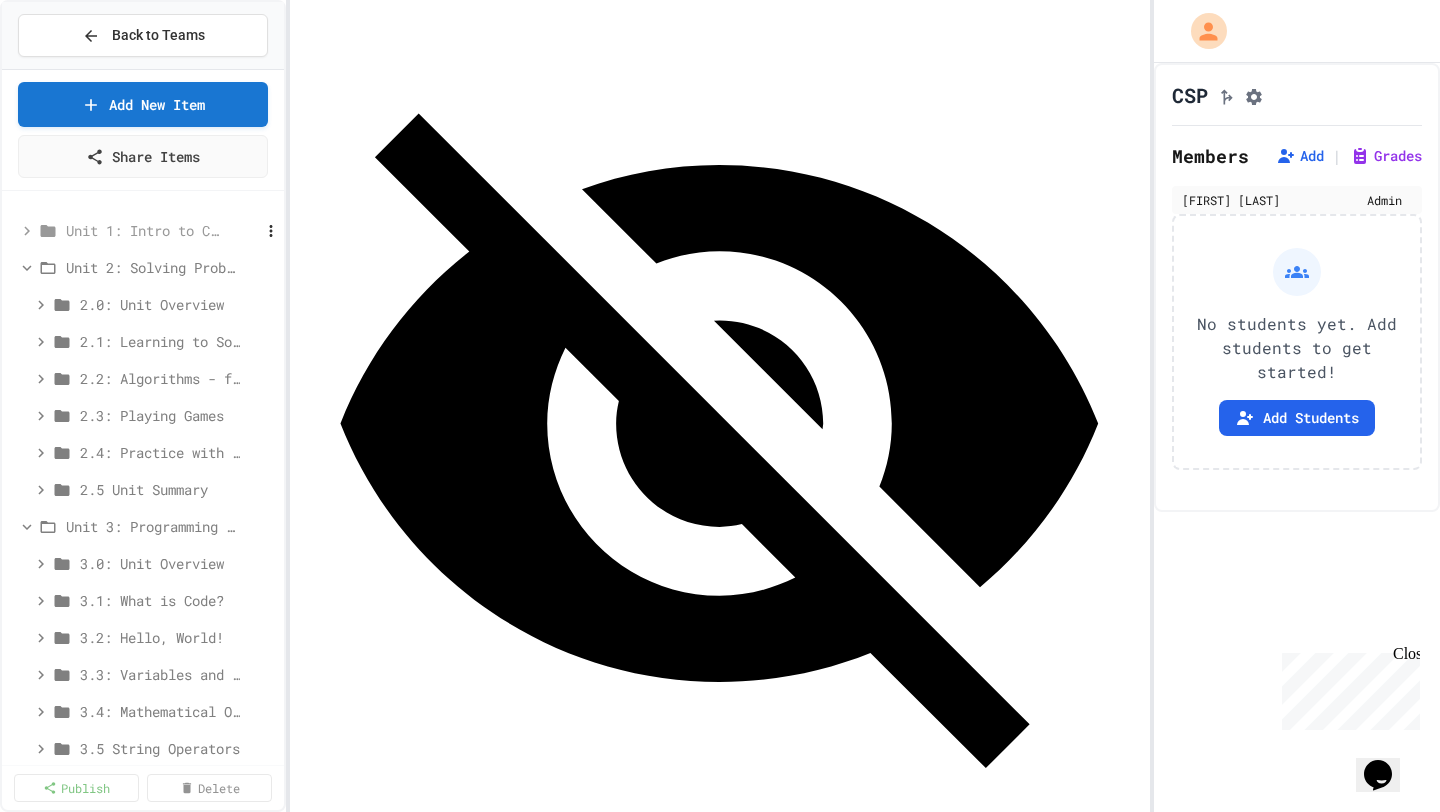 click on "Unit 1: Intro to Computer Science" at bounding box center [143, 230] 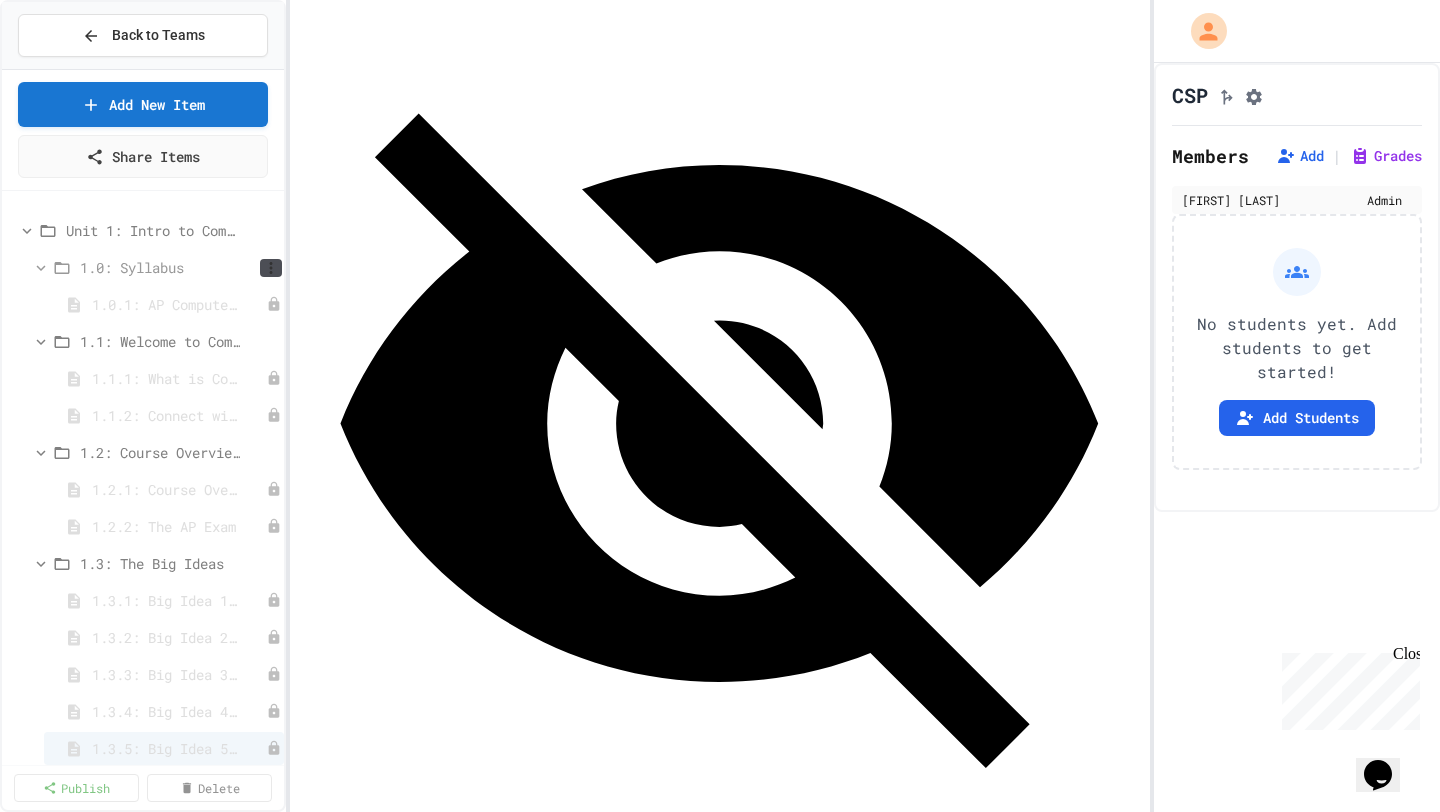 click 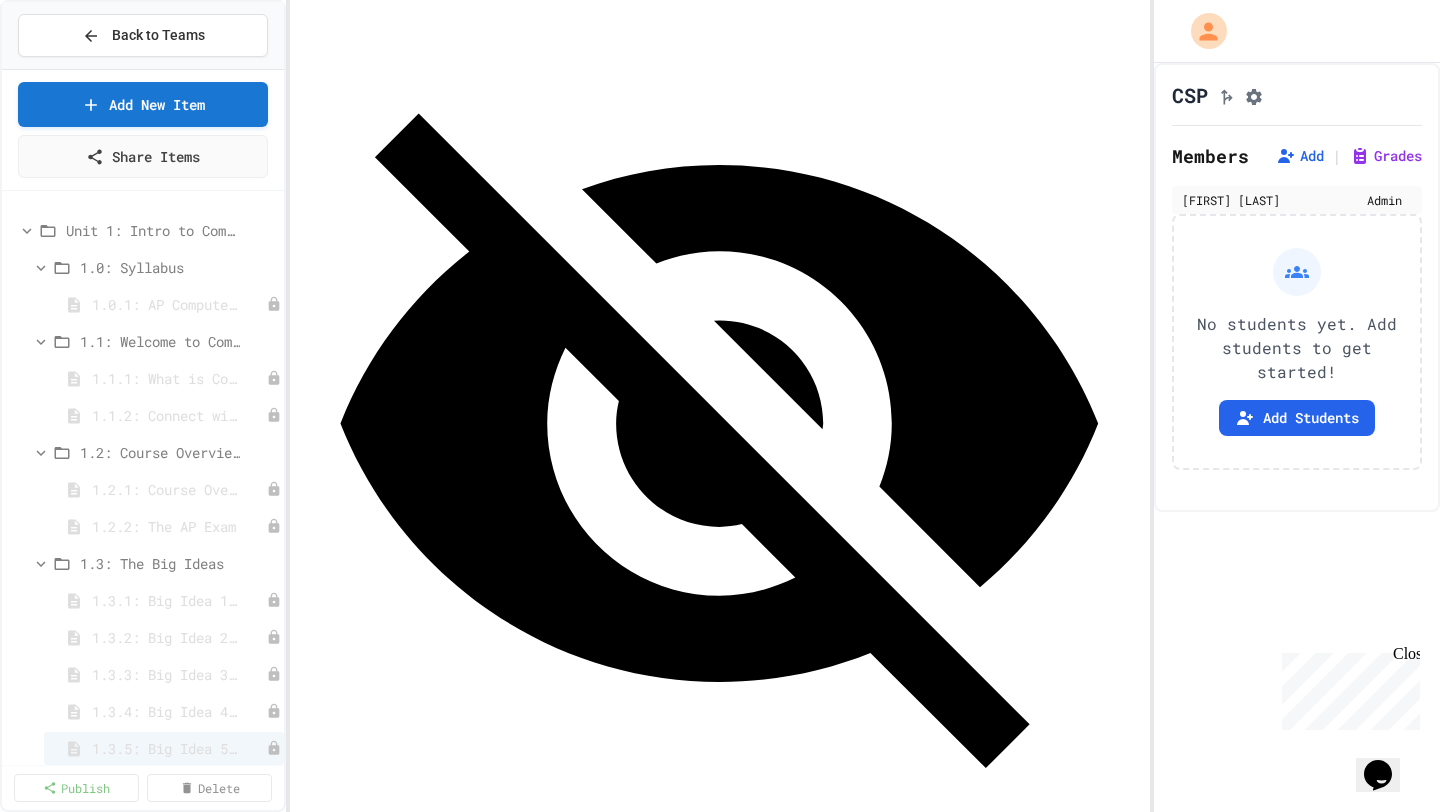 click at bounding box center (720, 814) 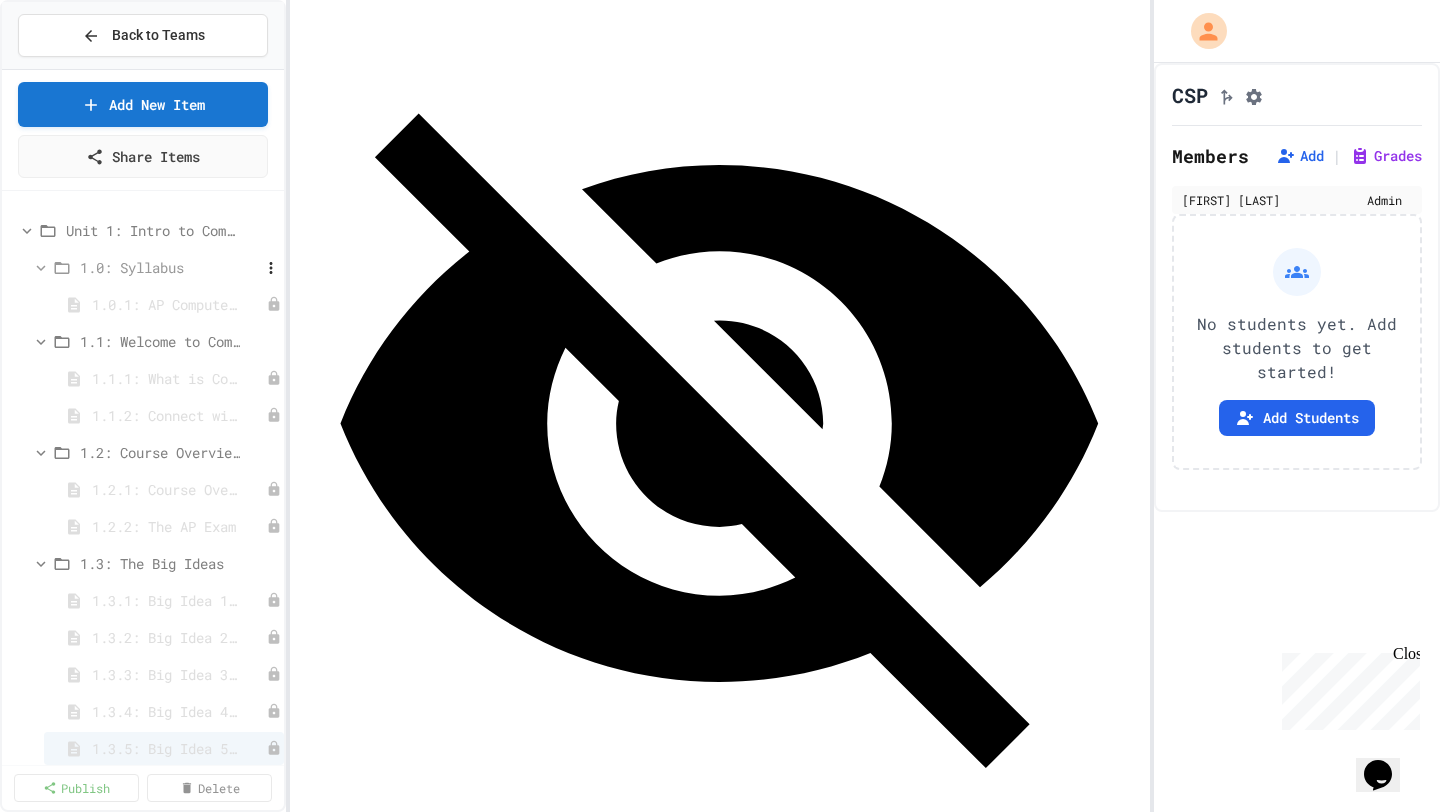 click on "1.0: Syllabus" at bounding box center (150, 267) 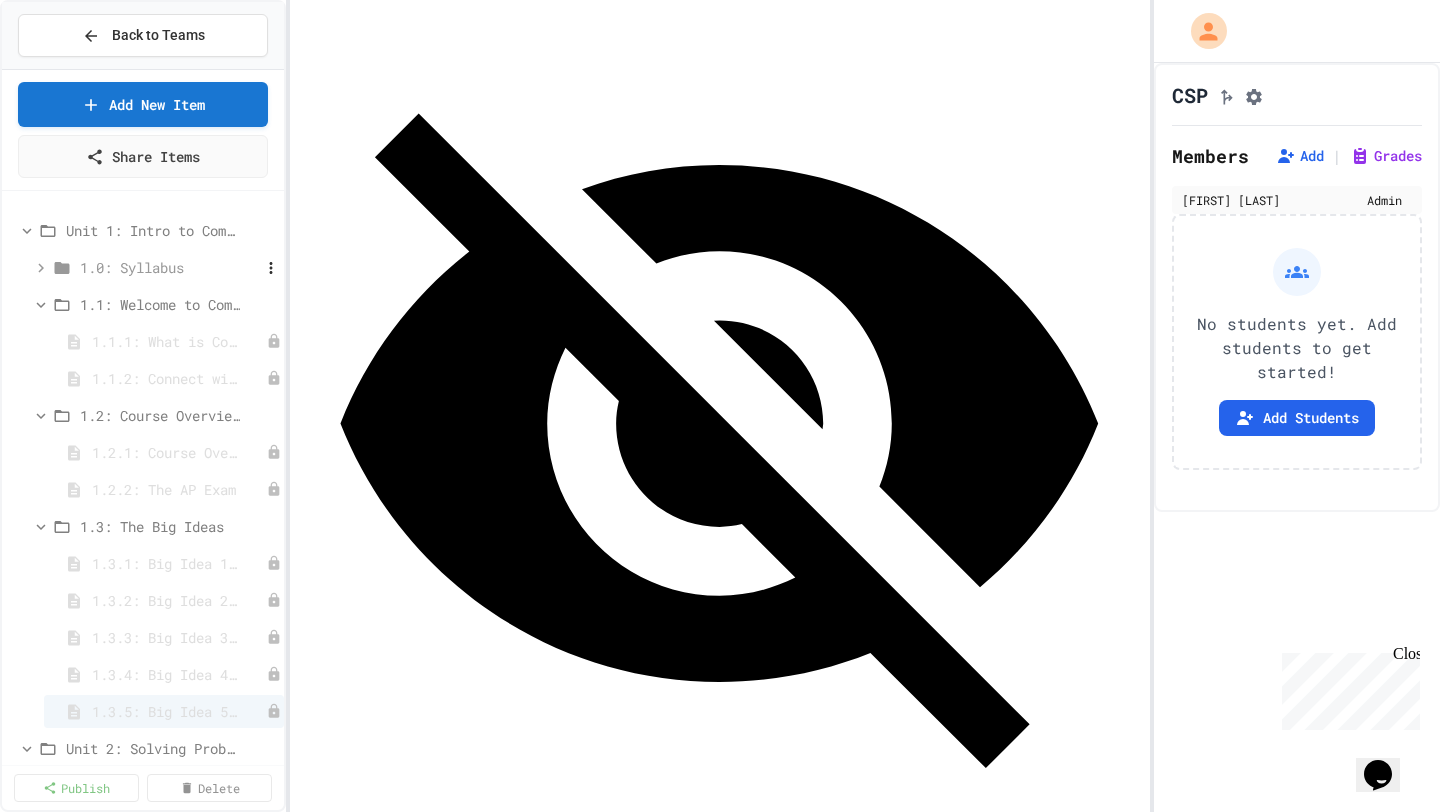 click on "1.0: Syllabus" at bounding box center (150, 267) 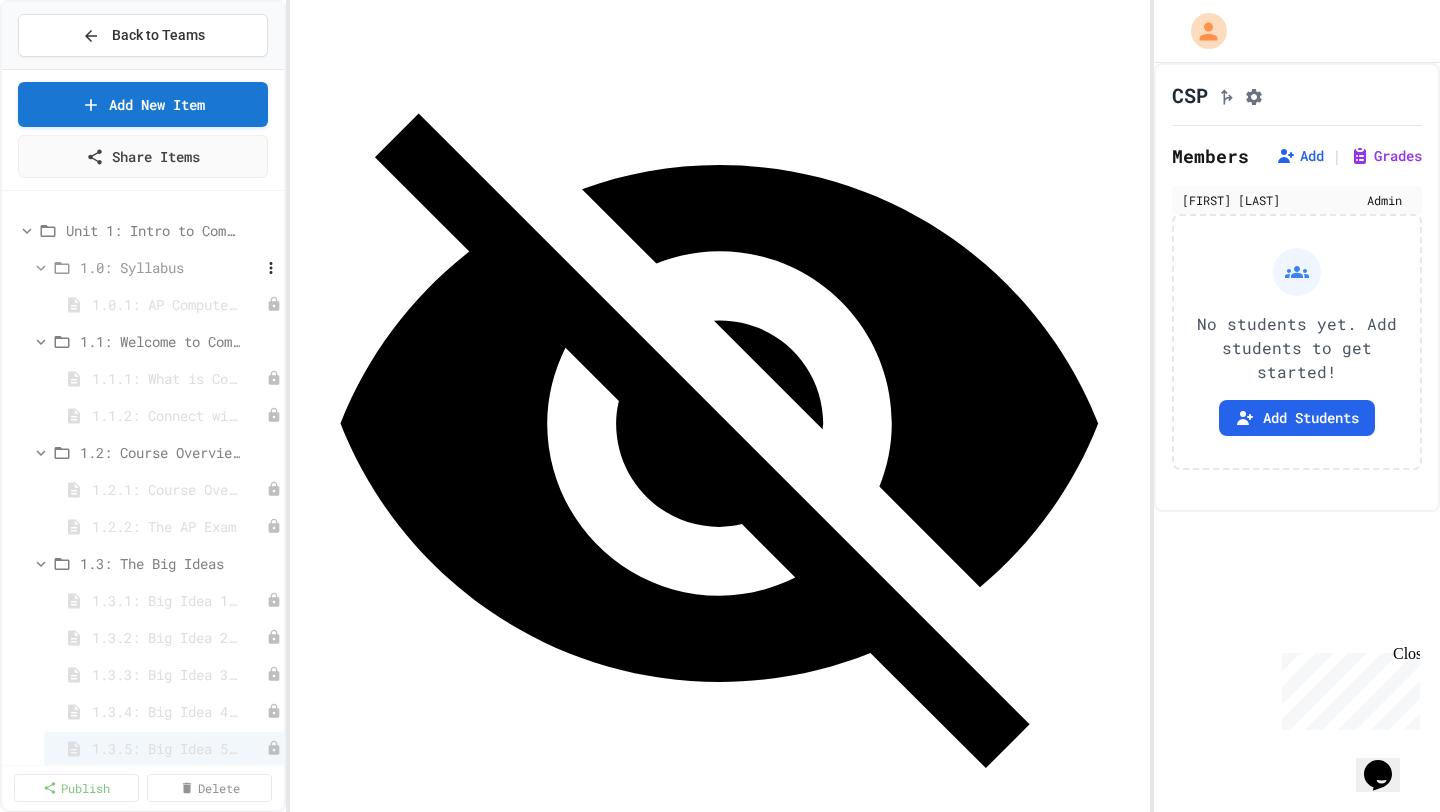 click on "1.0: Syllabus" at bounding box center (150, 267) 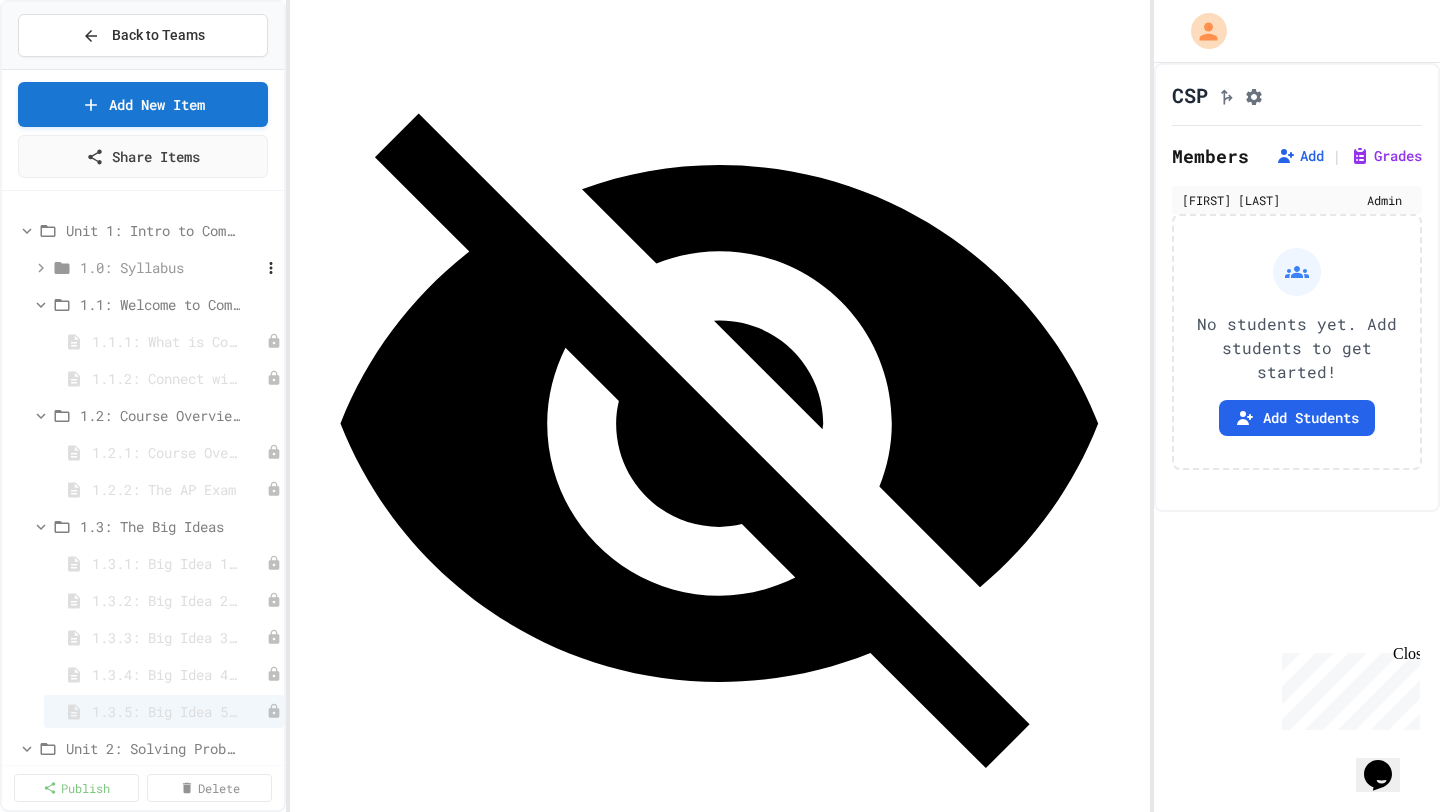 click on "1.0: Syllabus" at bounding box center [150, 267] 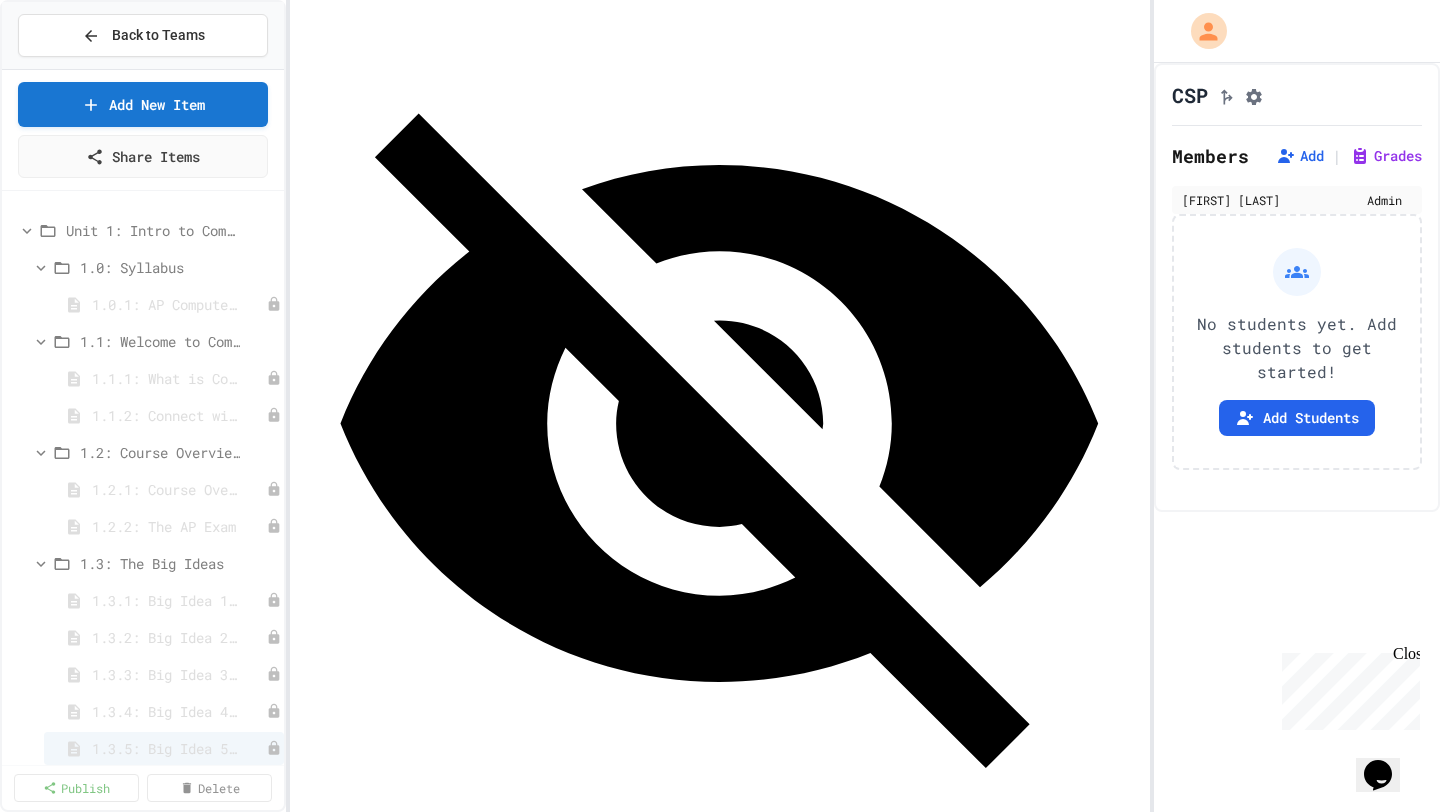 scroll, scrollTop: 0, scrollLeft: 0, axis: both 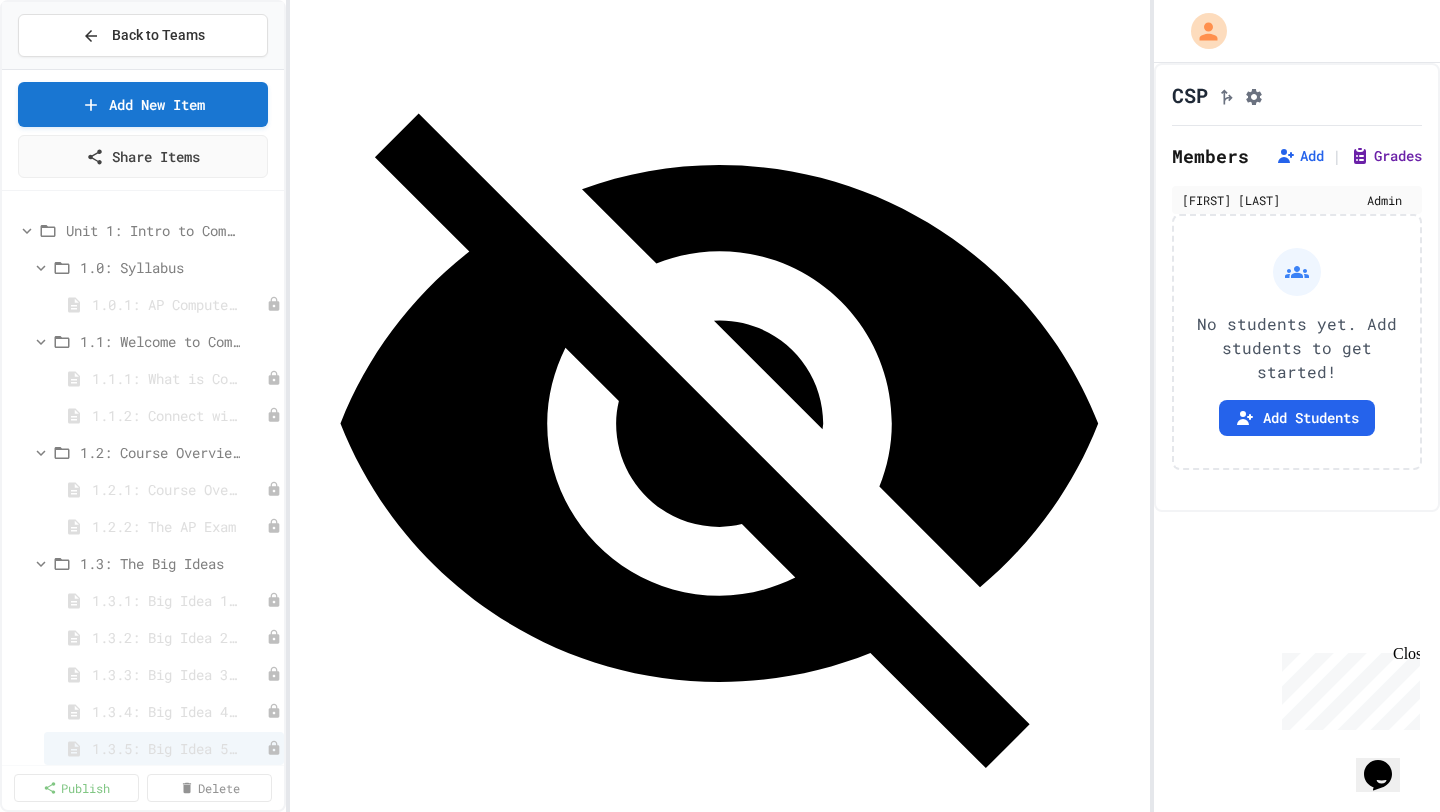 click on "Grades" at bounding box center (1386, 156) 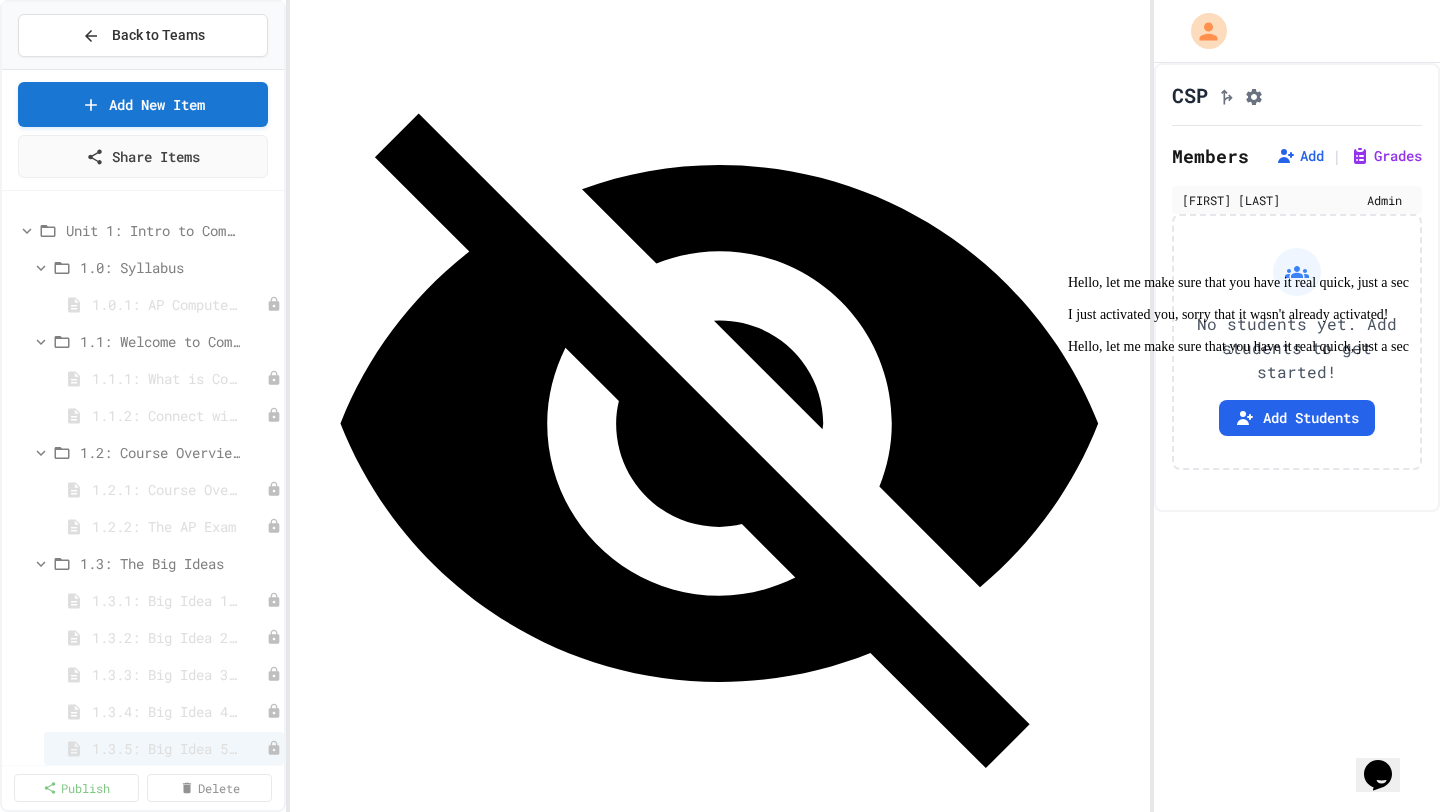 scroll, scrollTop: 0, scrollLeft: 0, axis: both 